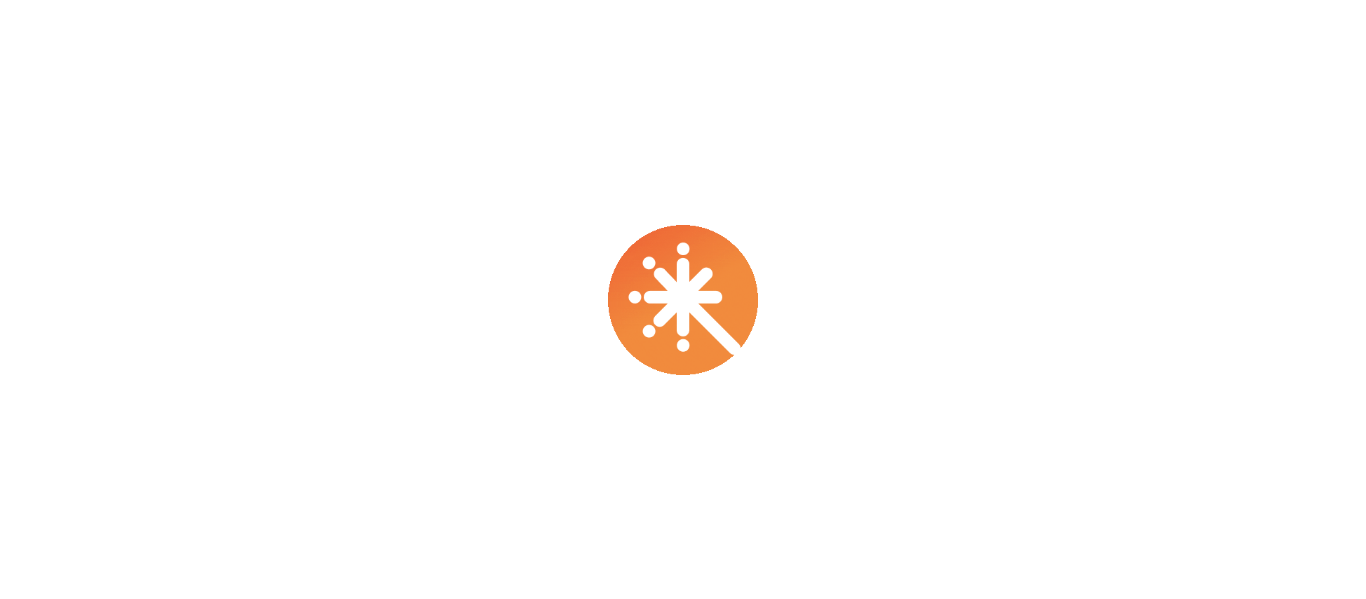 scroll, scrollTop: 0, scrollLeft: 0, axis: both 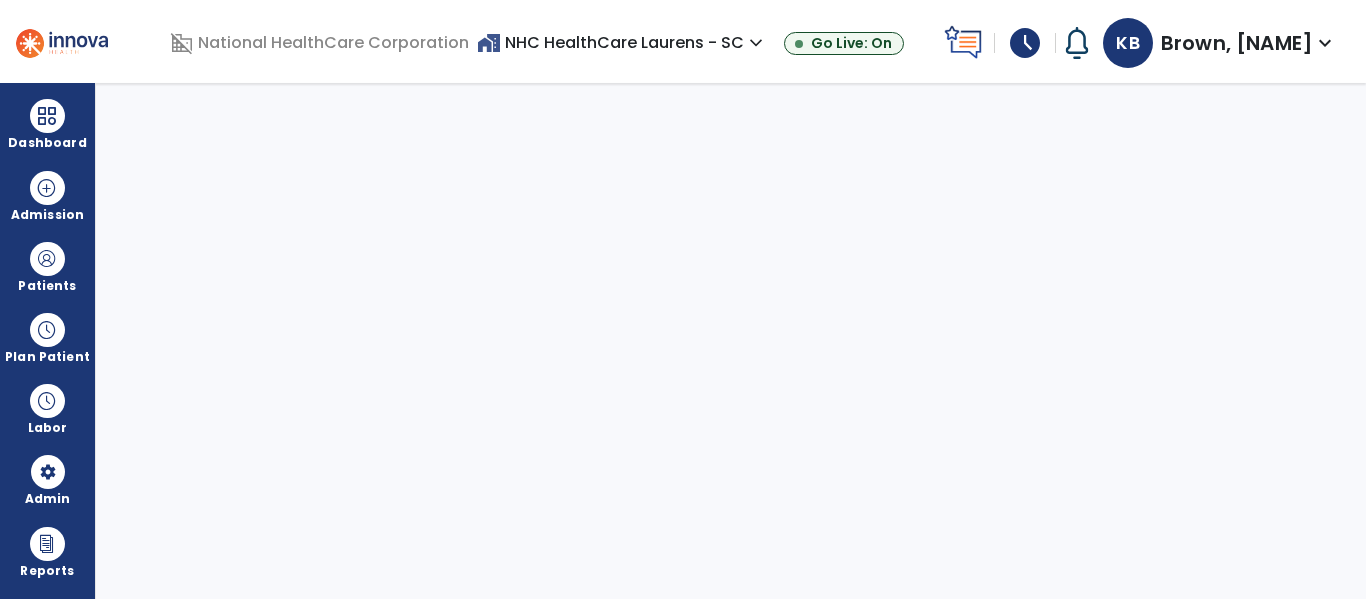 select on "***" 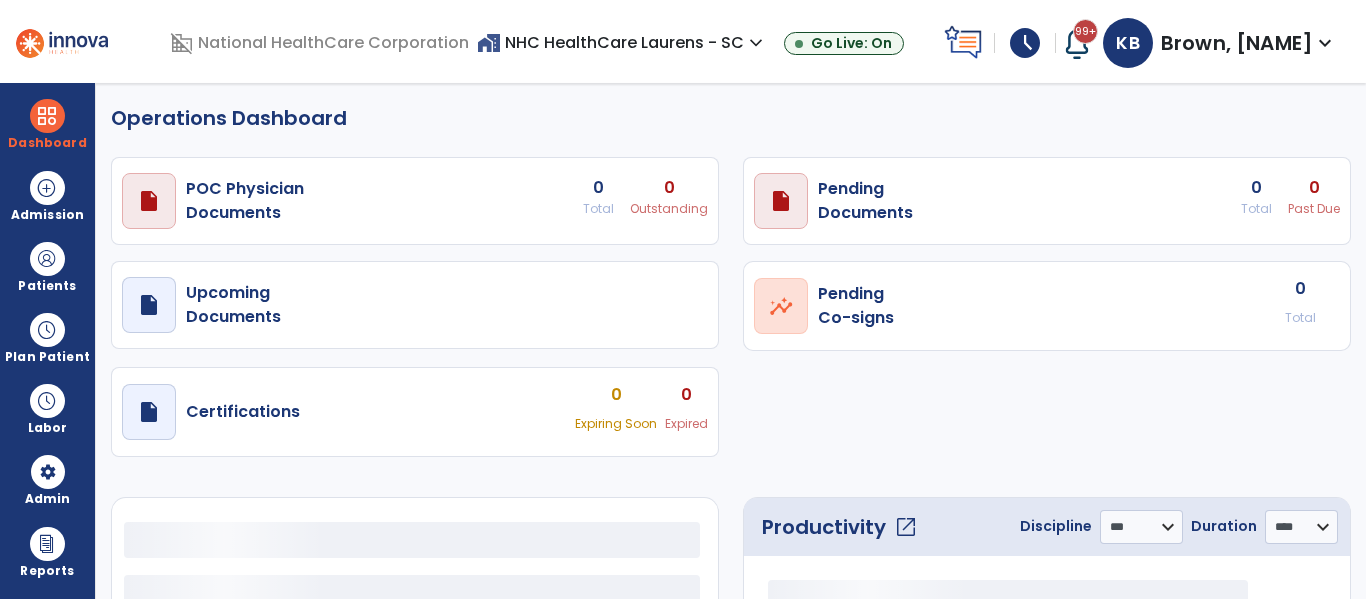 select on "***" 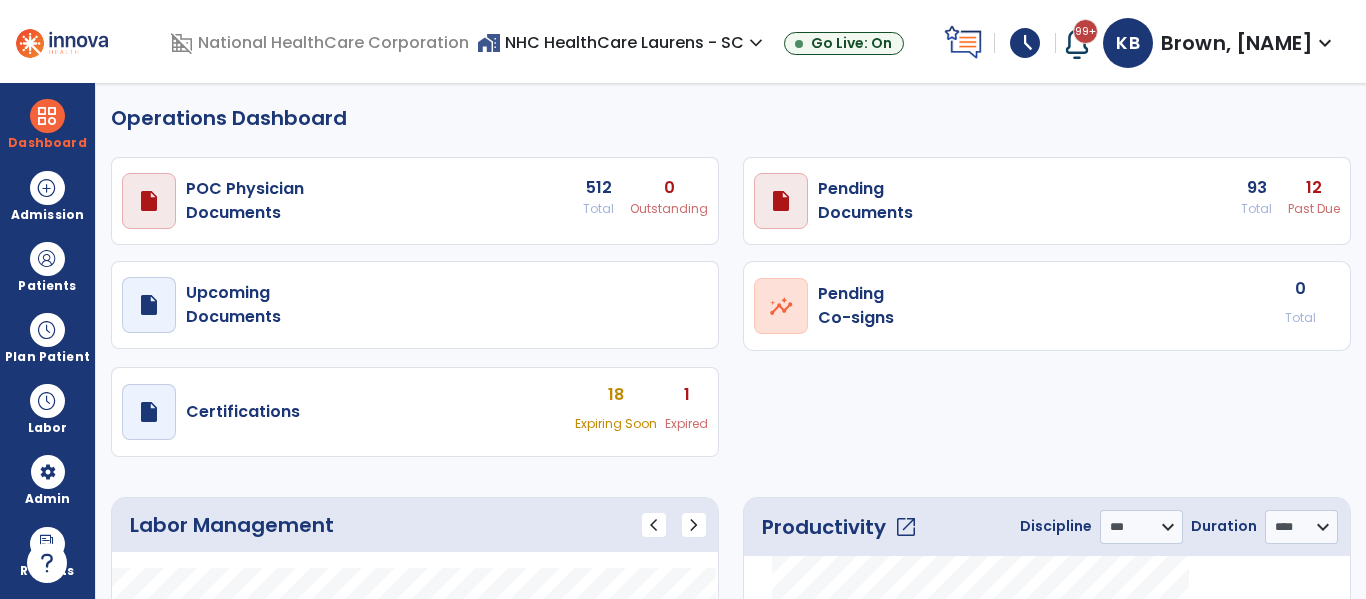 click on "expand_more" at bounding box center (1325, 43) 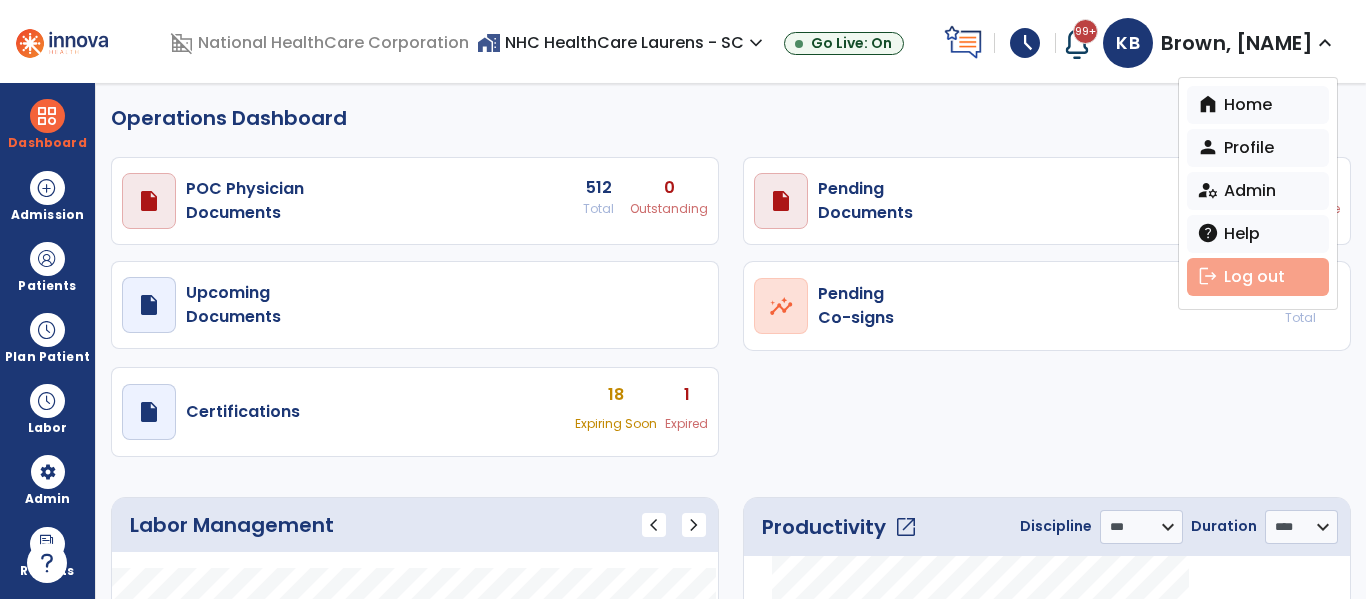 click on "logout   Log out" at bounding box center (1258, 277) 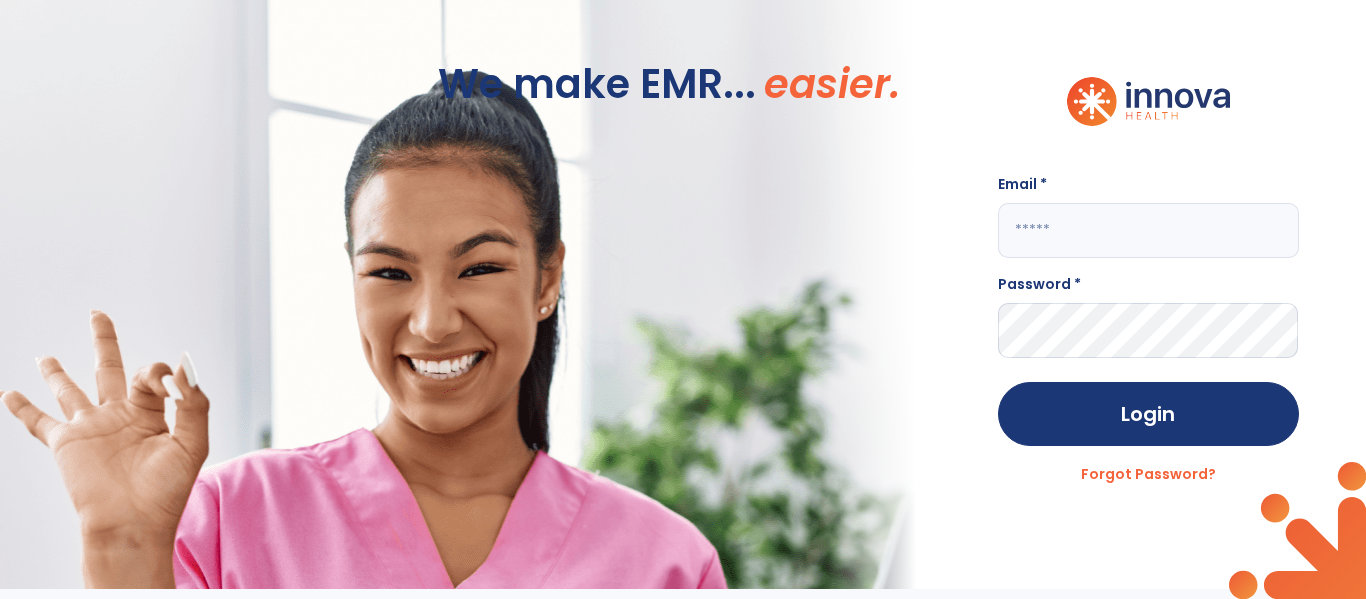 click 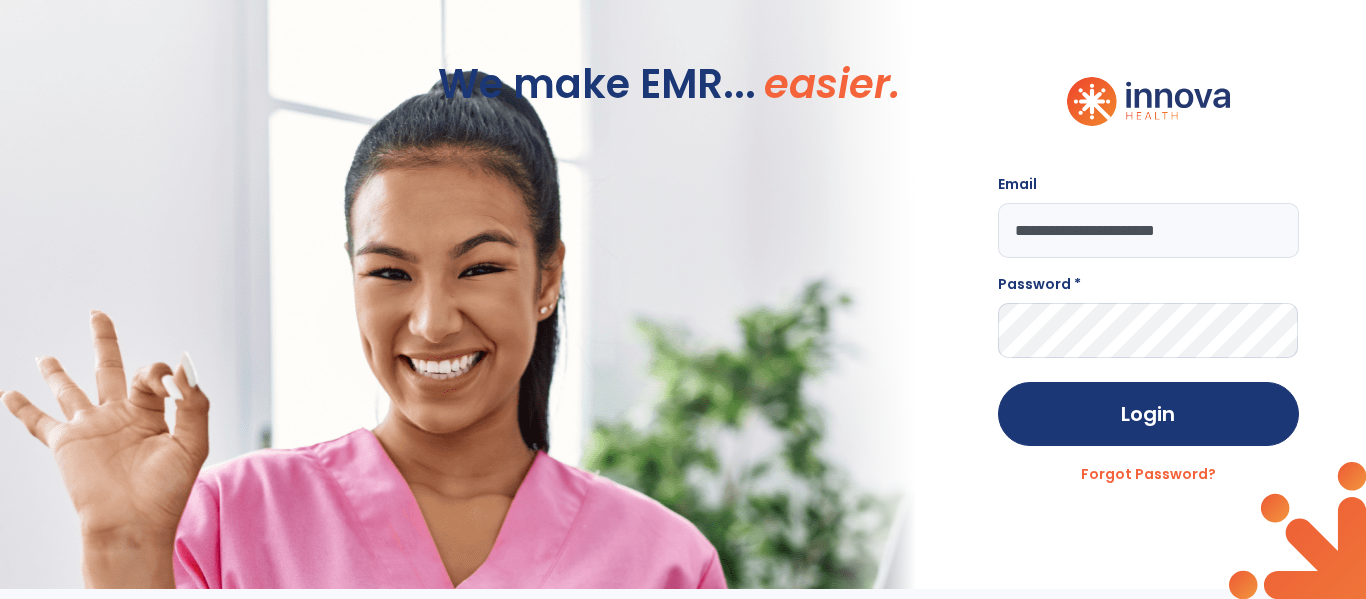 type on "**********" 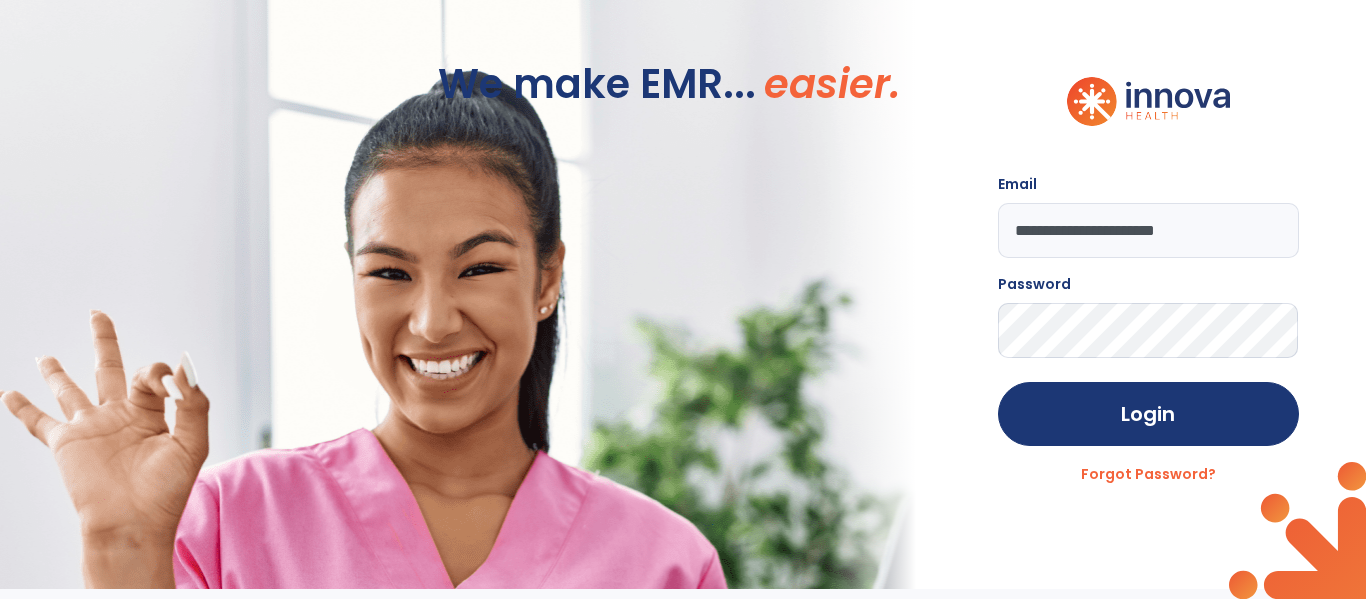 click on "Login" 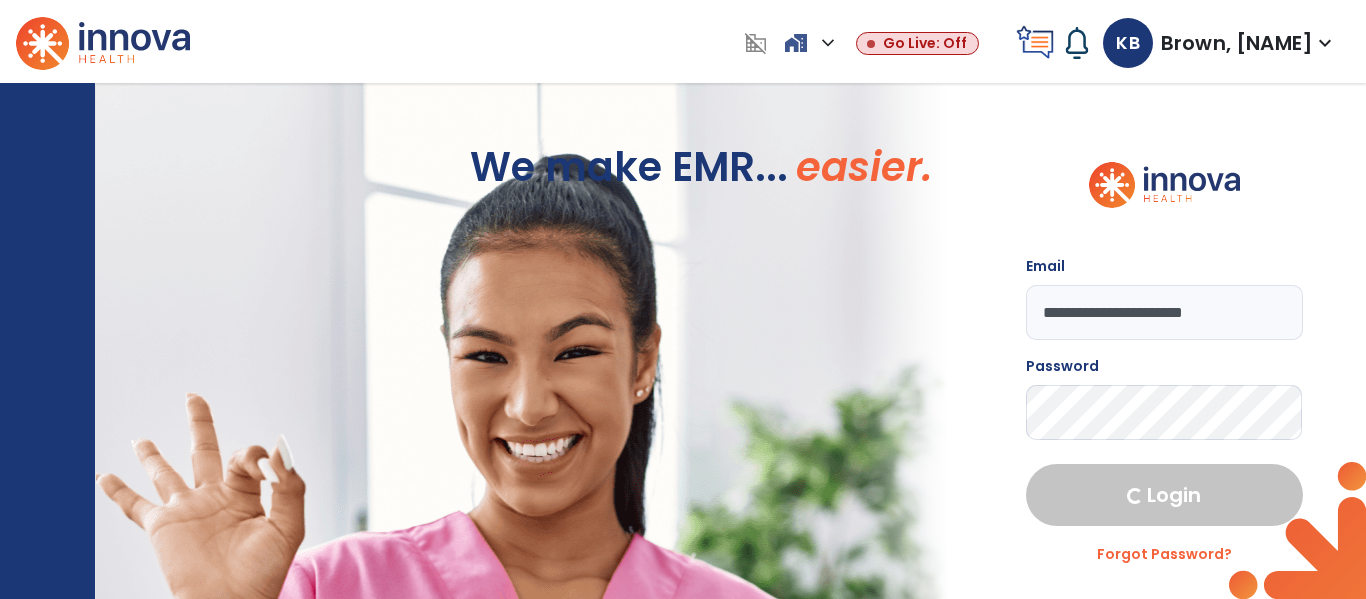 select on "***" 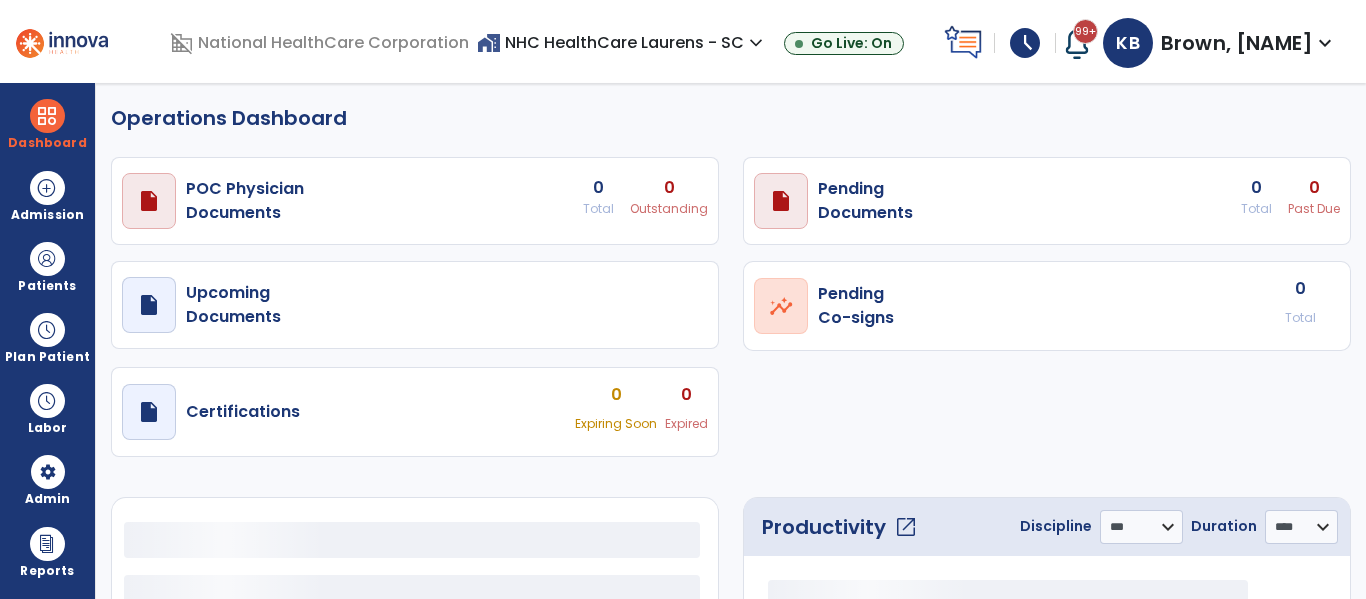 select on "***" 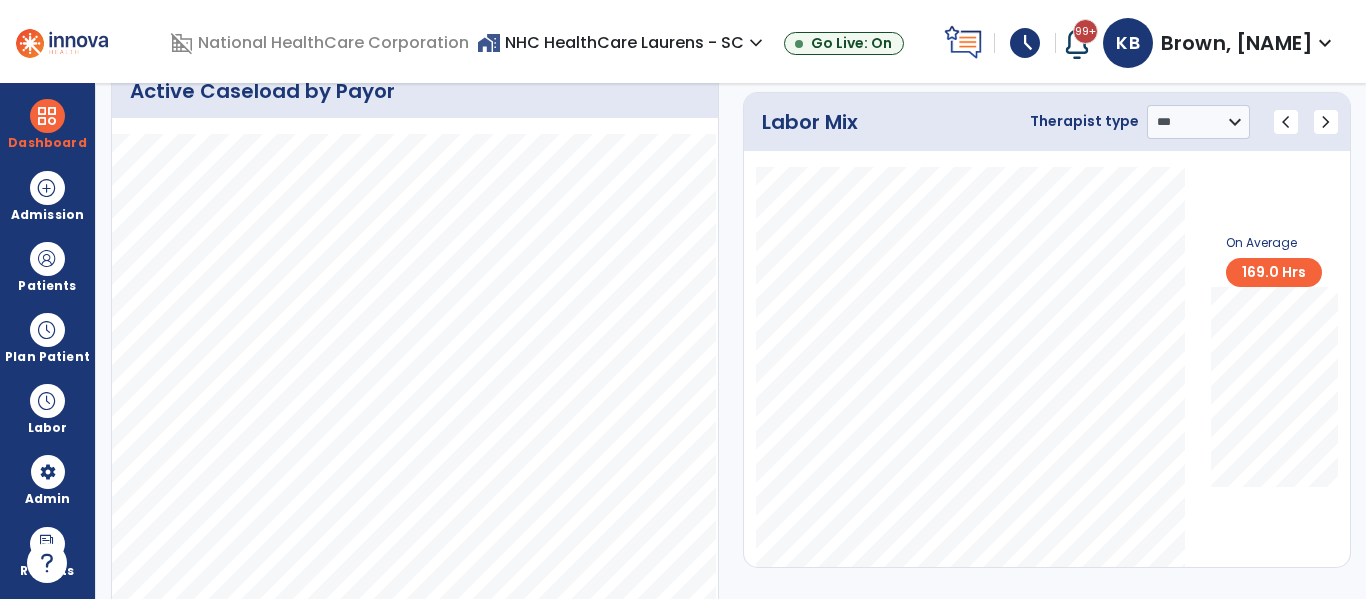 scroll, scrollTop: 1118, scrollLeft: 0, axis: vertical 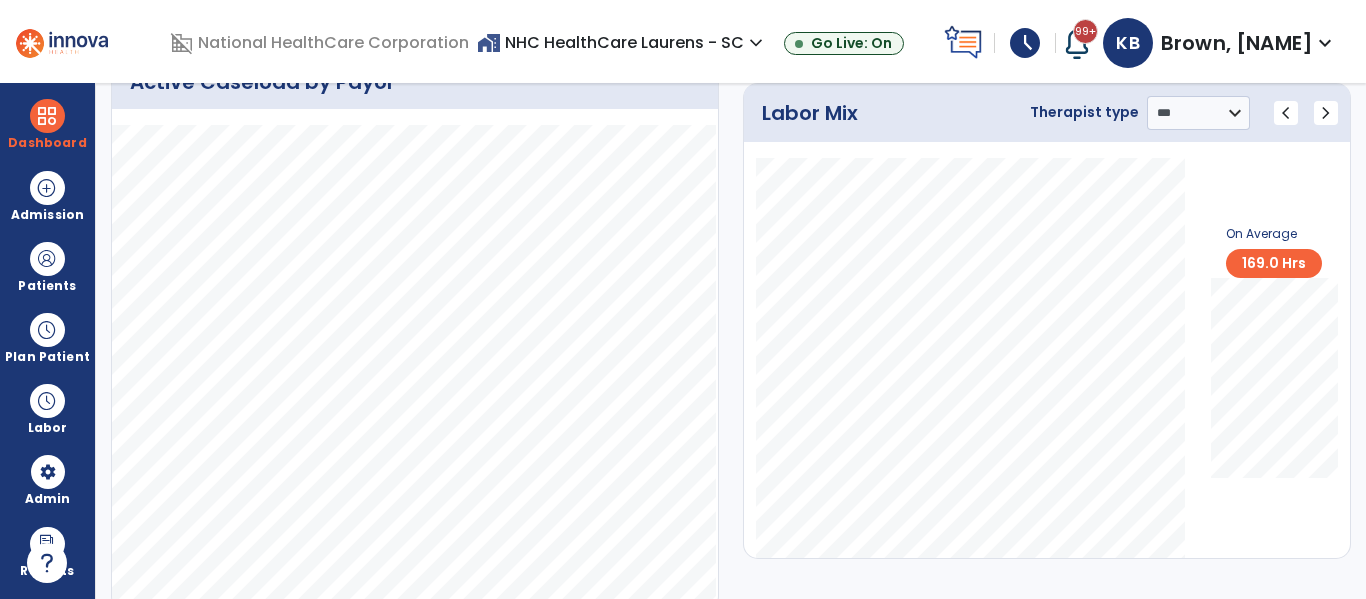 select on "****" 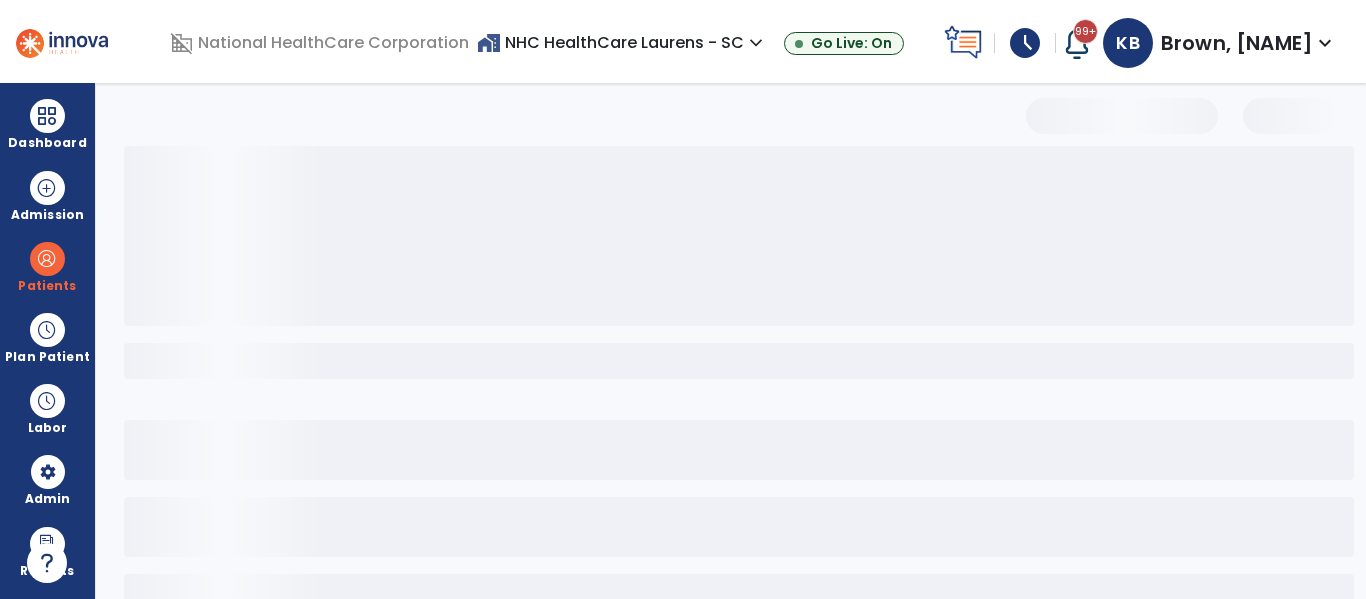scroll, scrollTop: 144, scrollLeft: 0, axis: vertical 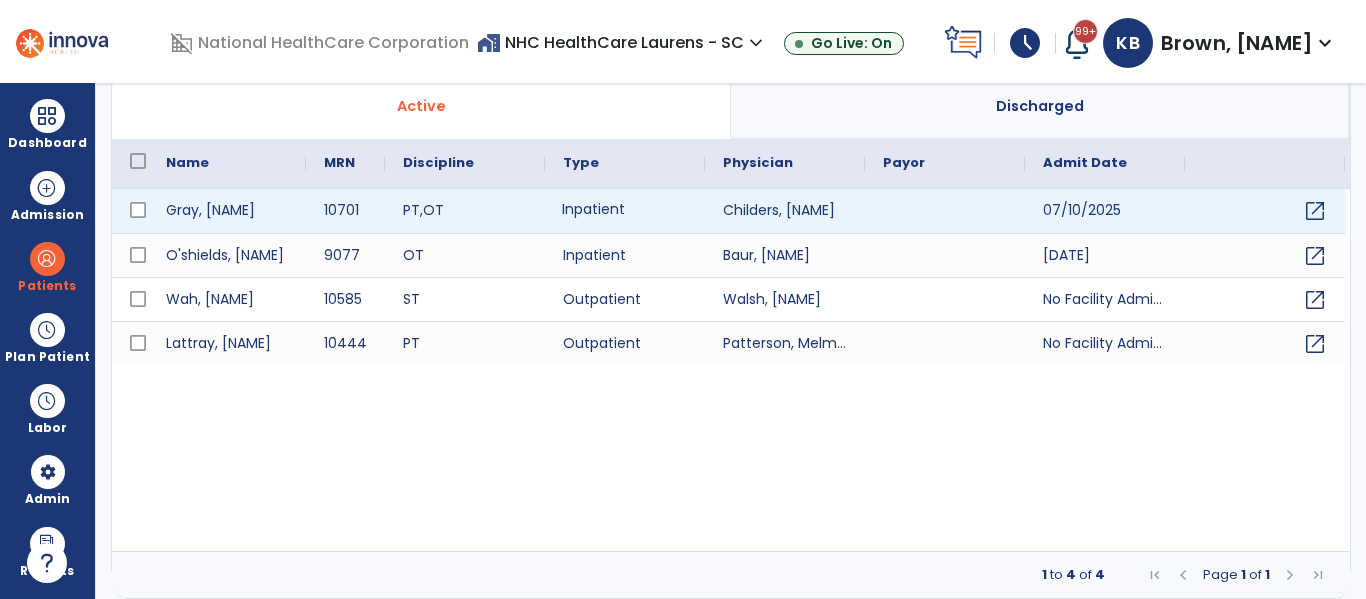 click on "Inpatient" at bounding box center [625, 211] 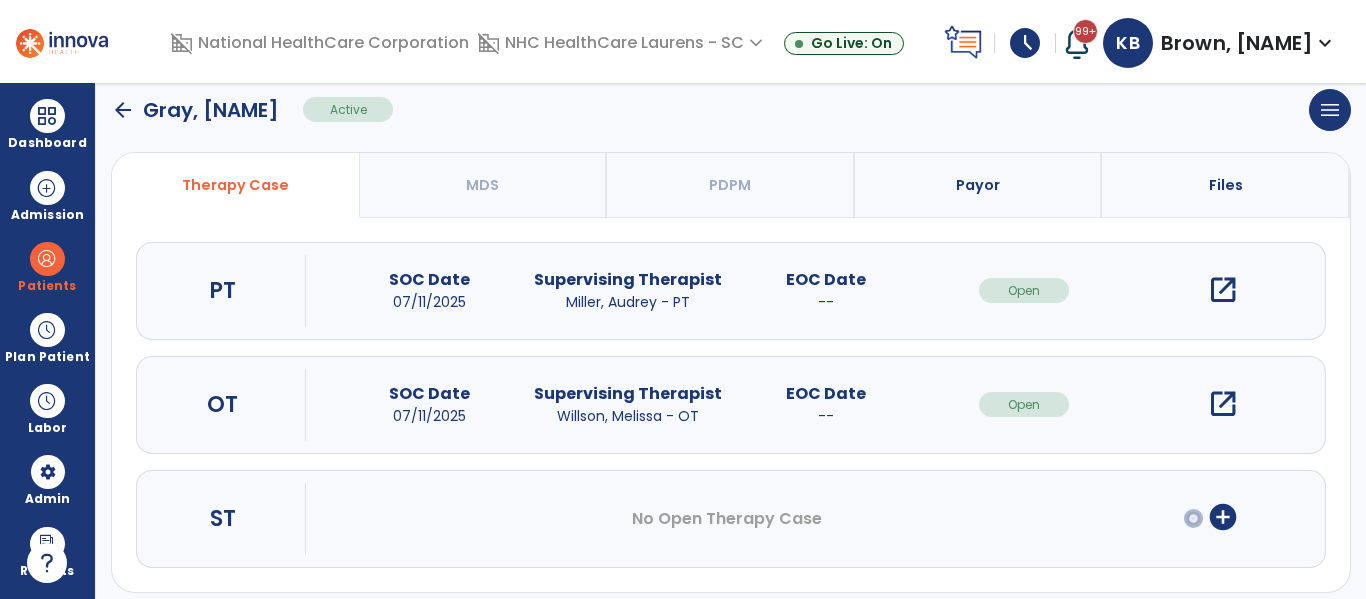 scroll, scrollTop: 143, scrollLeft: 0, axis: vertical 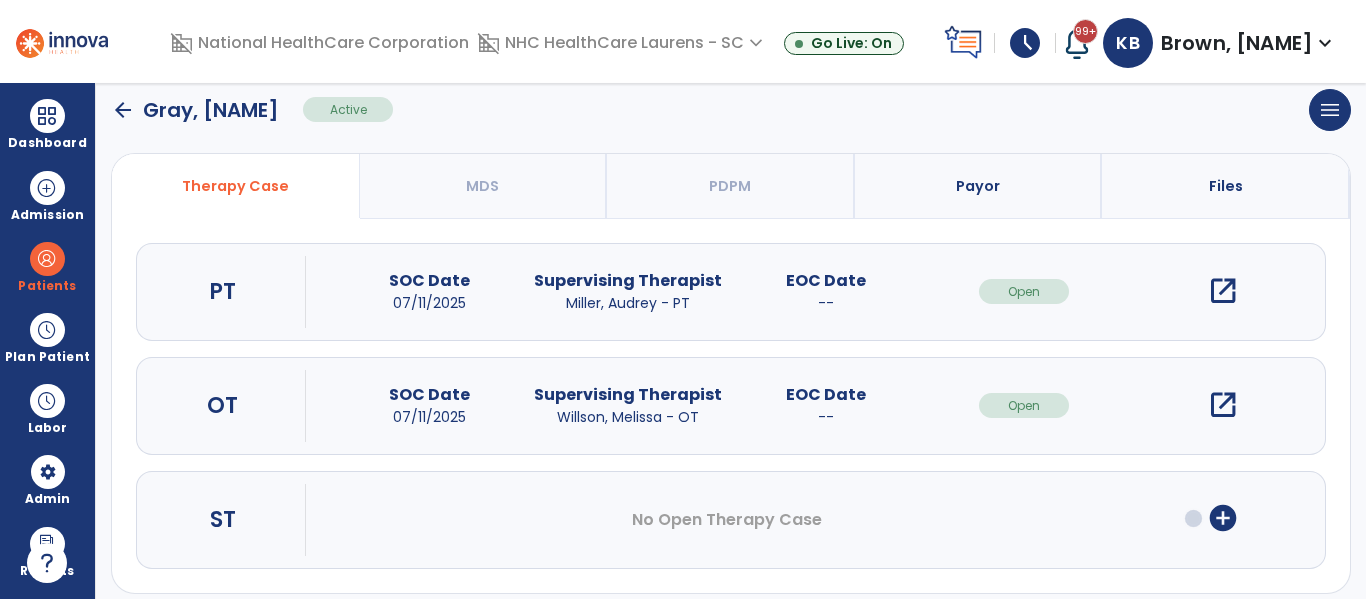 click on "Payor" at bounding box center [979, 186] 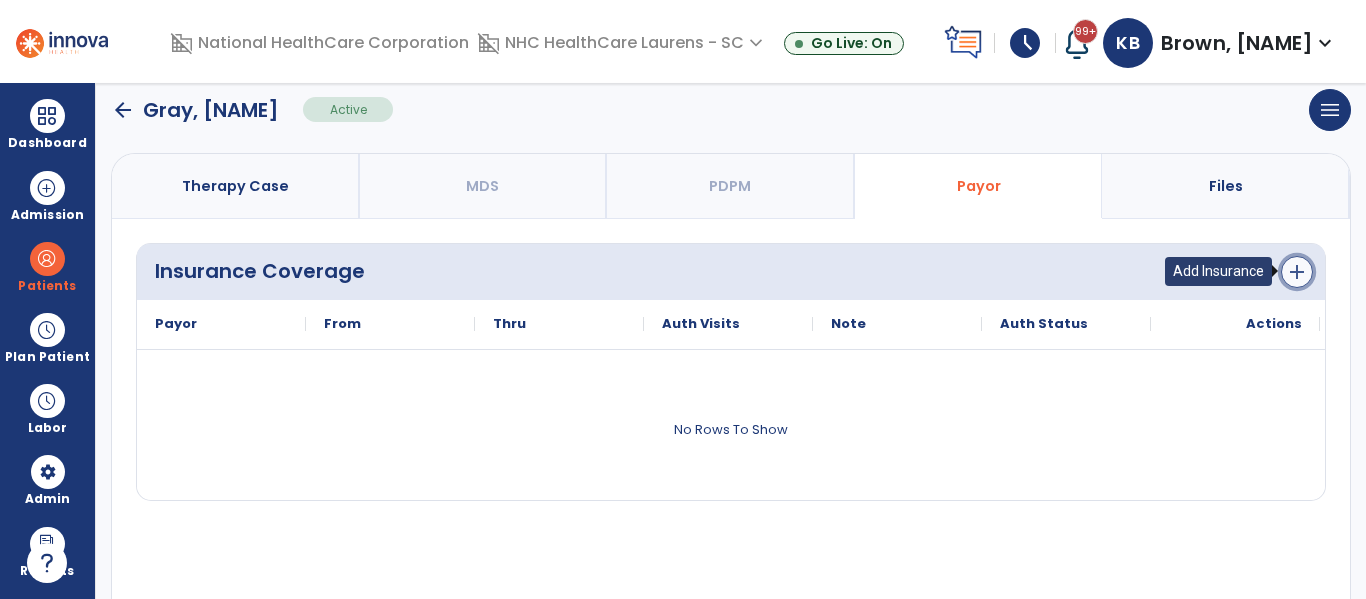 click on "add" 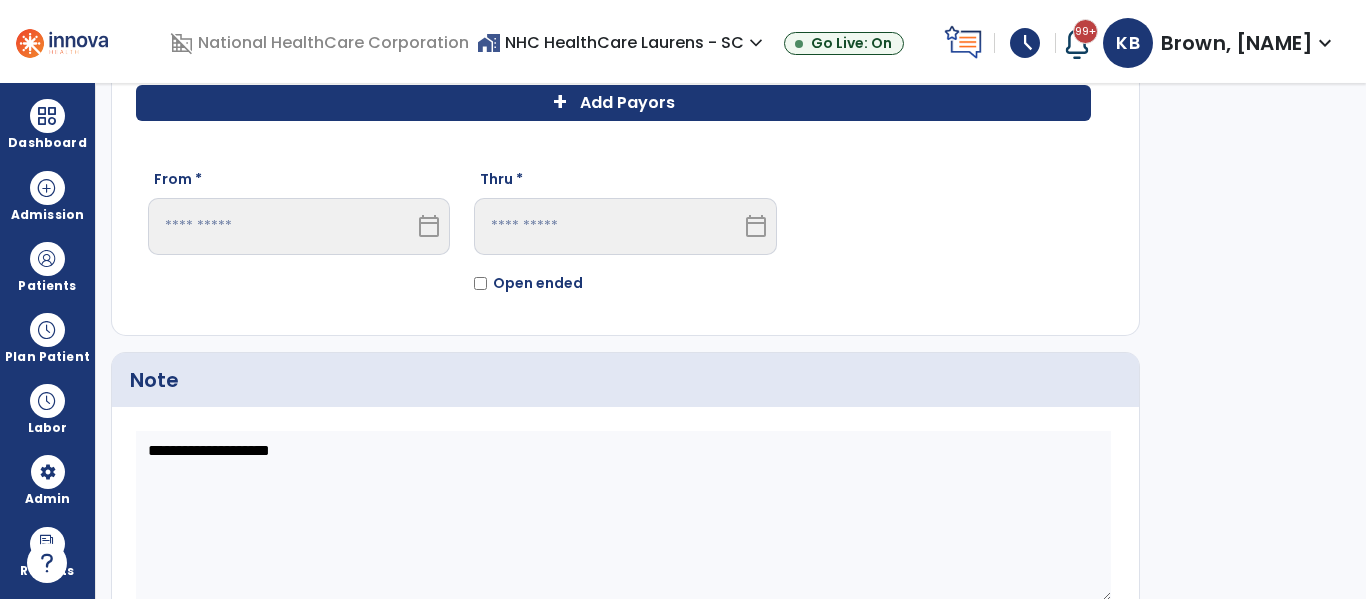 click on "calendar_today" at bounding box center [429, 226] 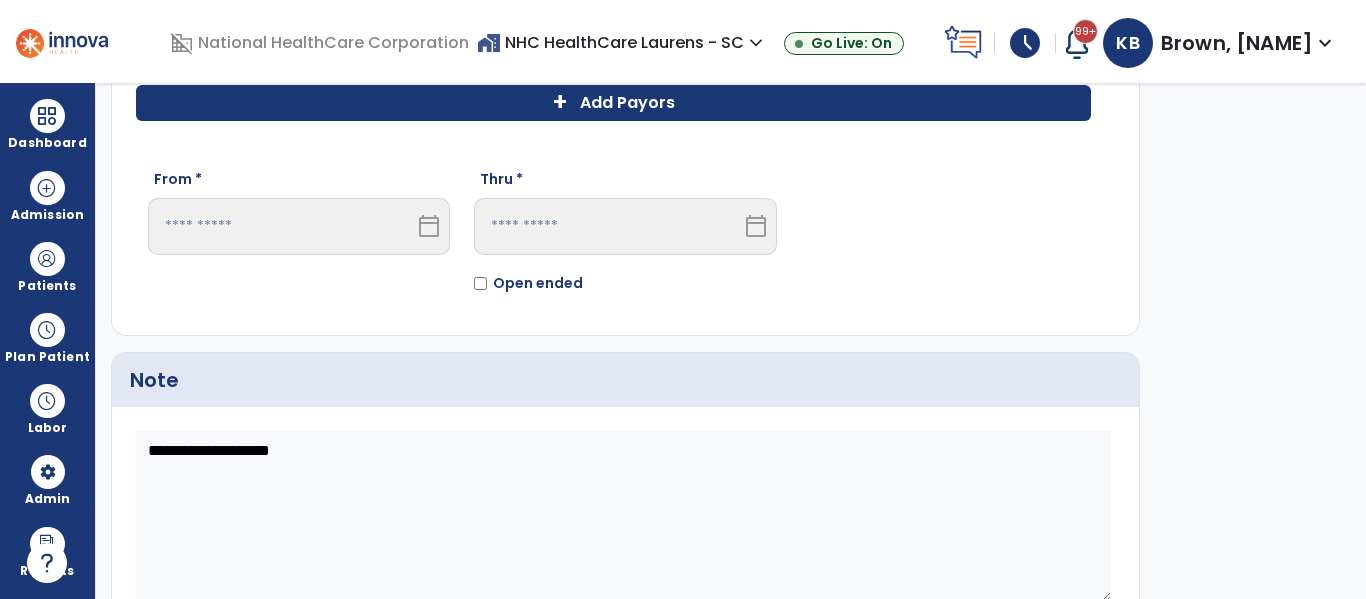 click on "+" 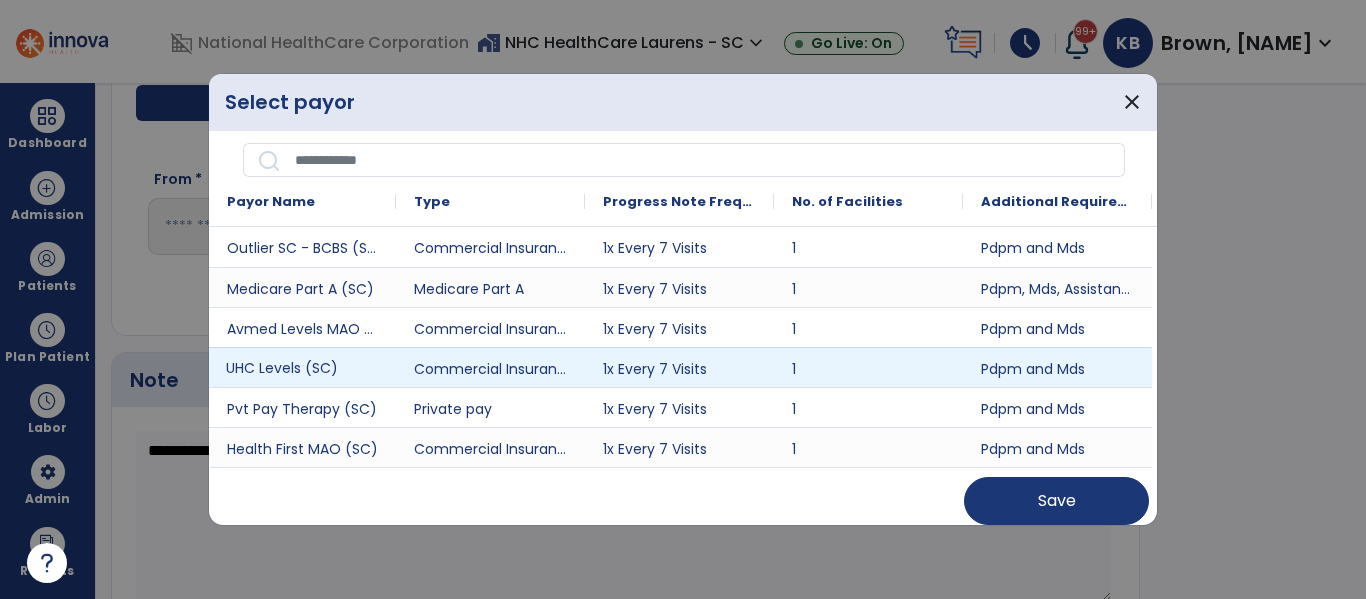 click on "UHC Levels (SC)" at bounding box center [302, 367] 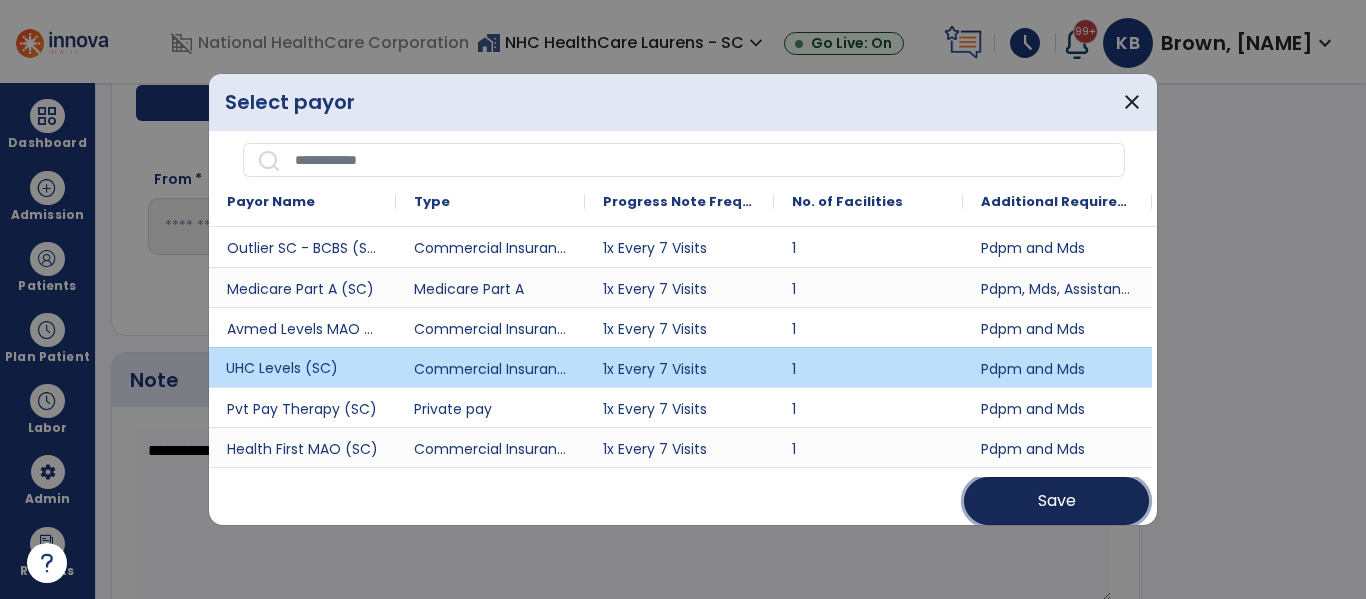click on "Save" at bounding box center [1057, 501] 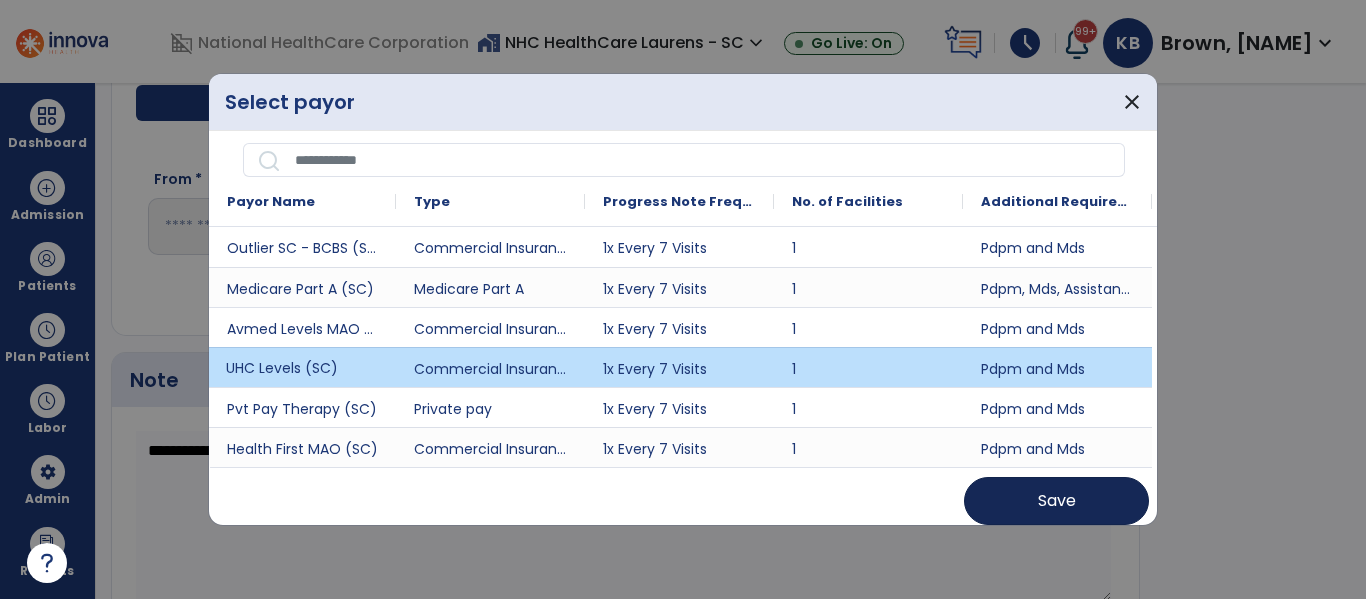 scroll, scrollTop: 225, scrollLeft: 0, axis: vertical 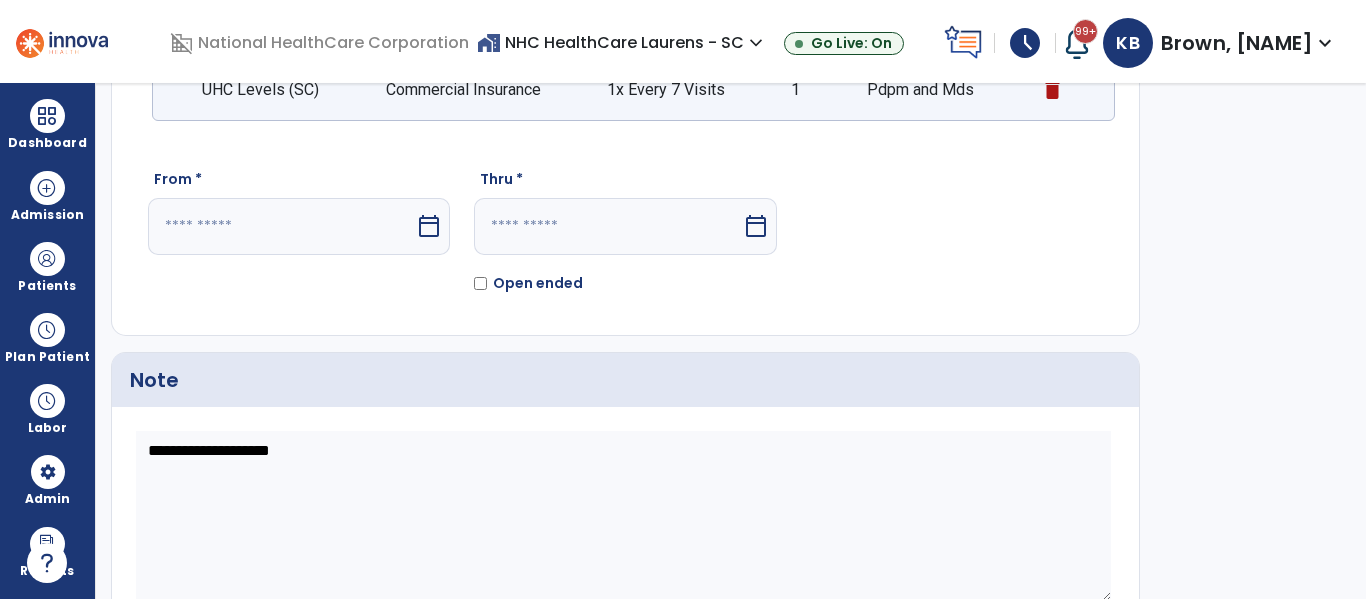 click on "calendar_today" at bounding box center [429, 226] 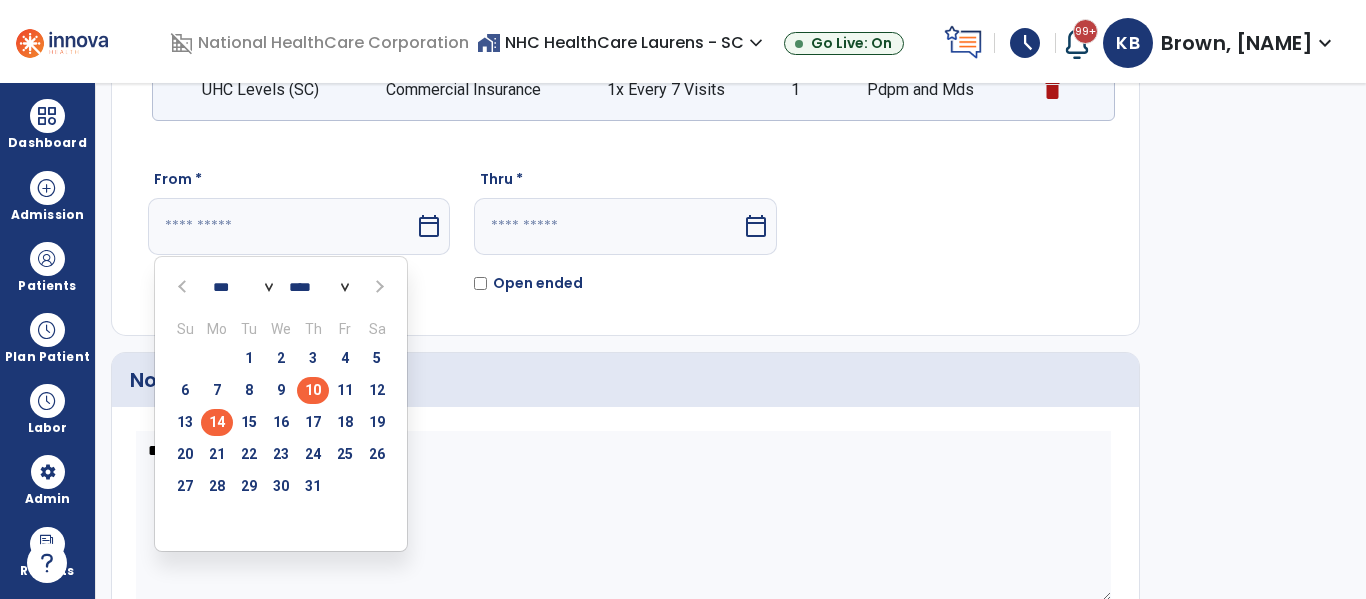 click on "10" at bounding box center (313, 390) 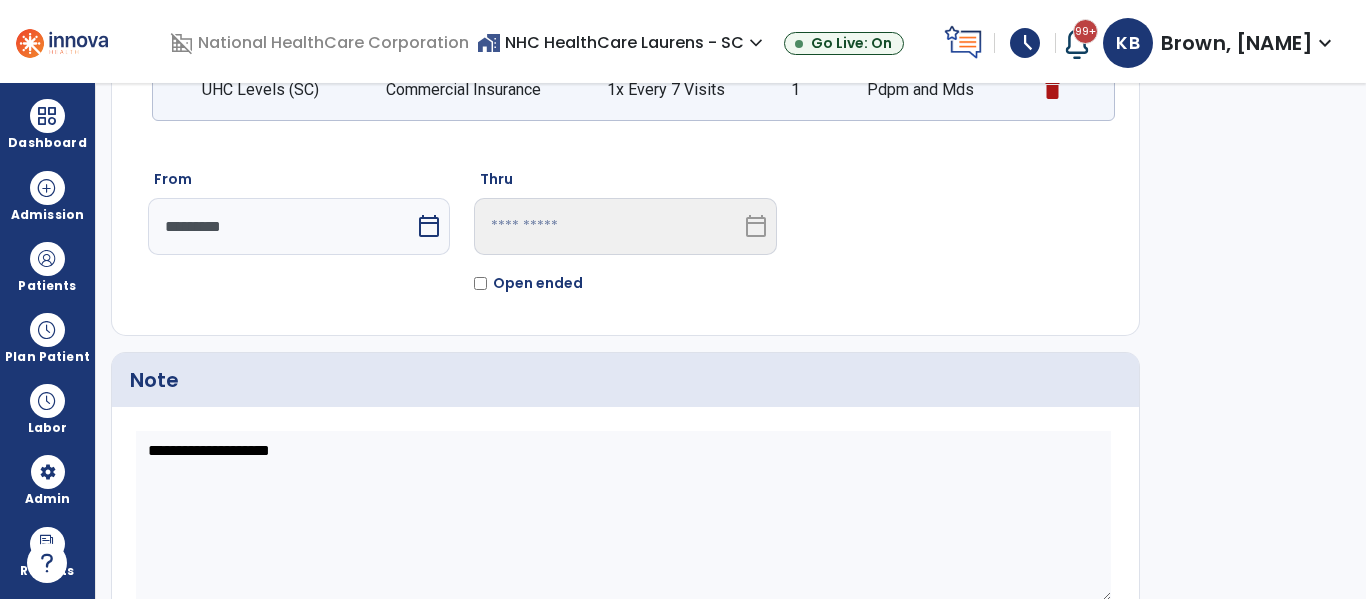 scroll, scrollTop: 304, scrollLeft: 0, axis: vertical 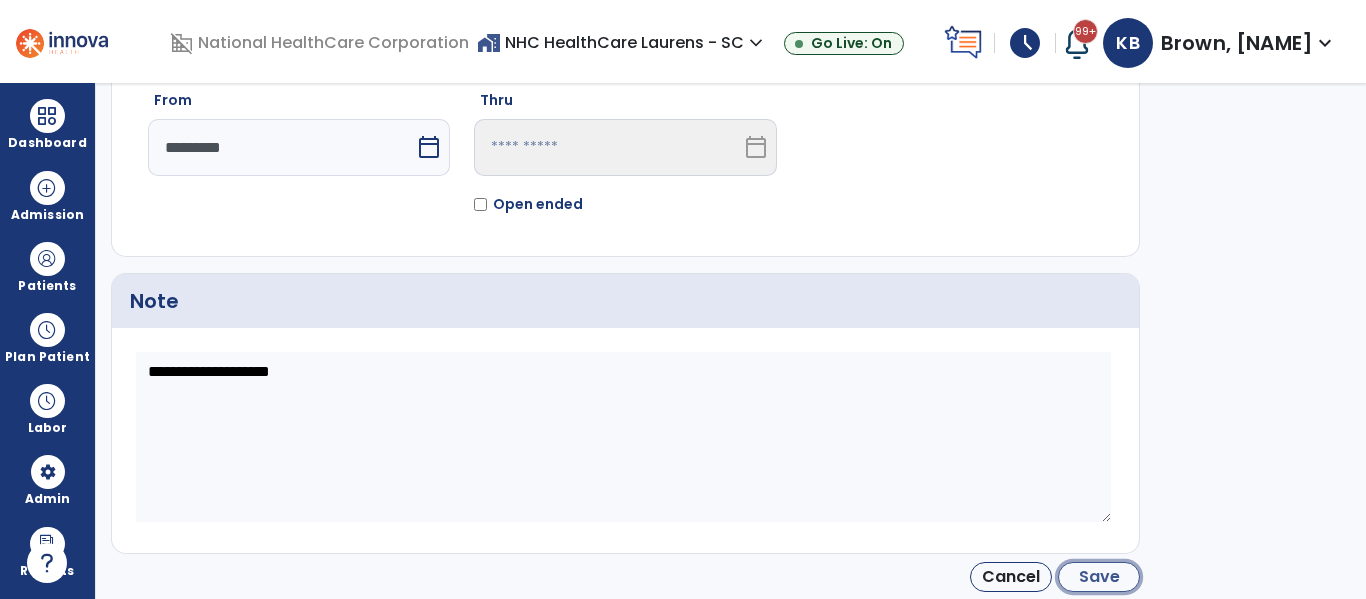 click on "Save" 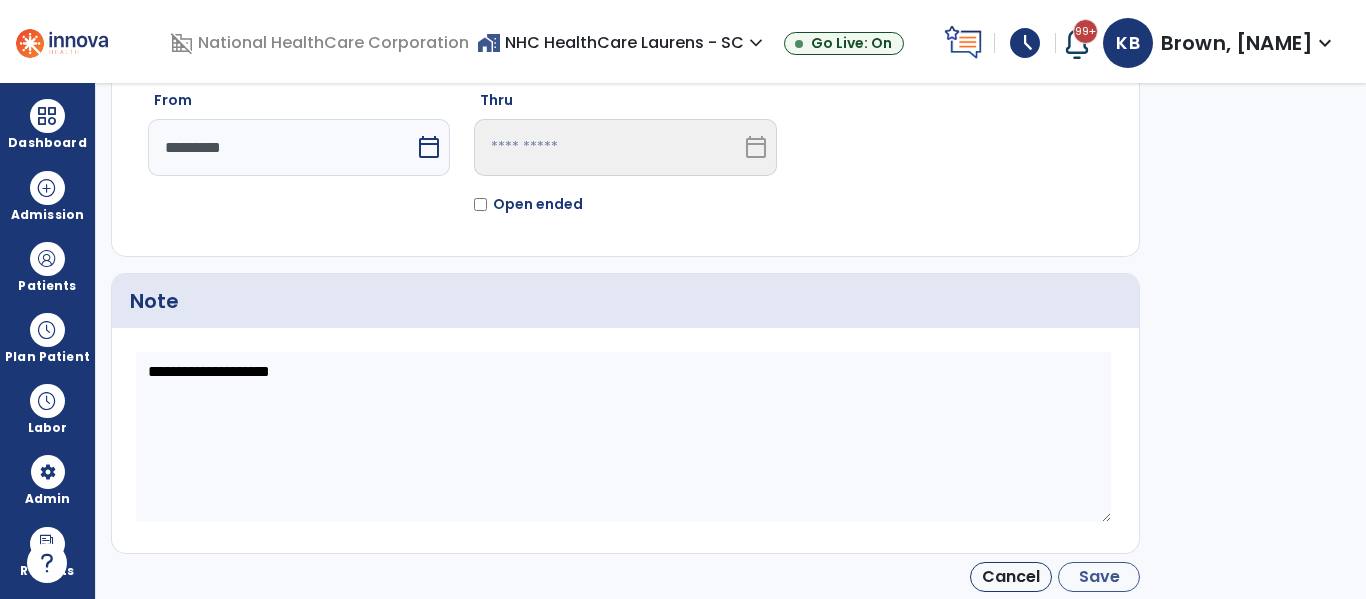type on "*********" 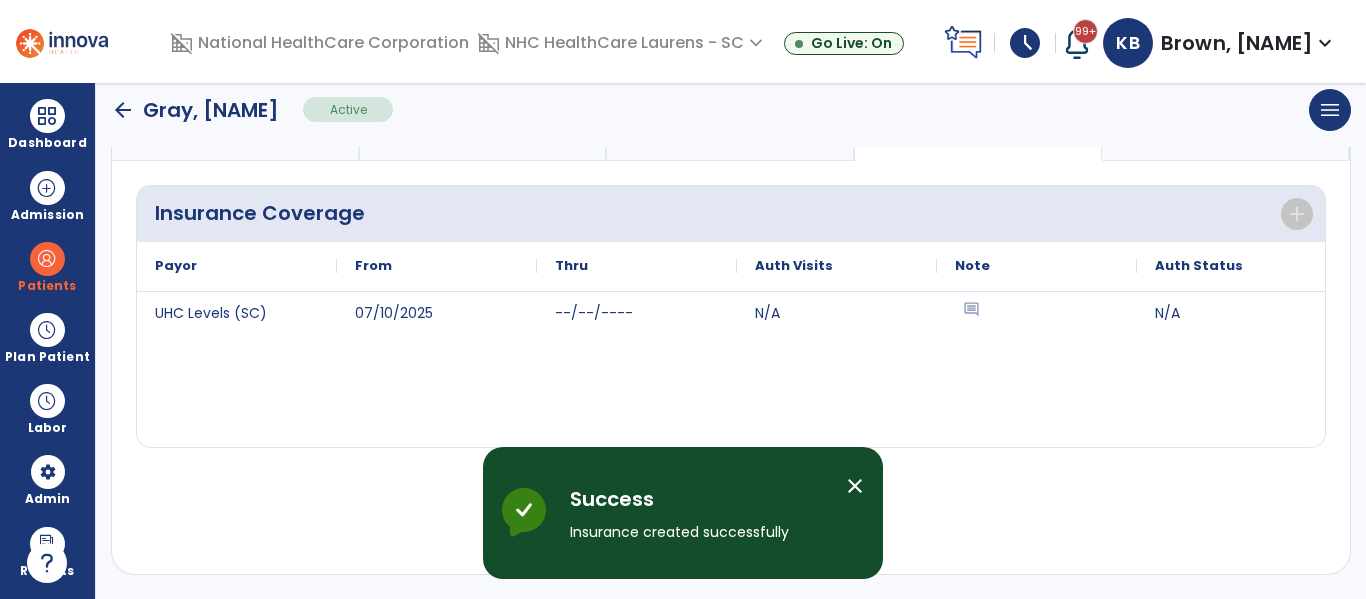 scroll, scrollTop: 201, scrollLeft: 0, axis: vertical 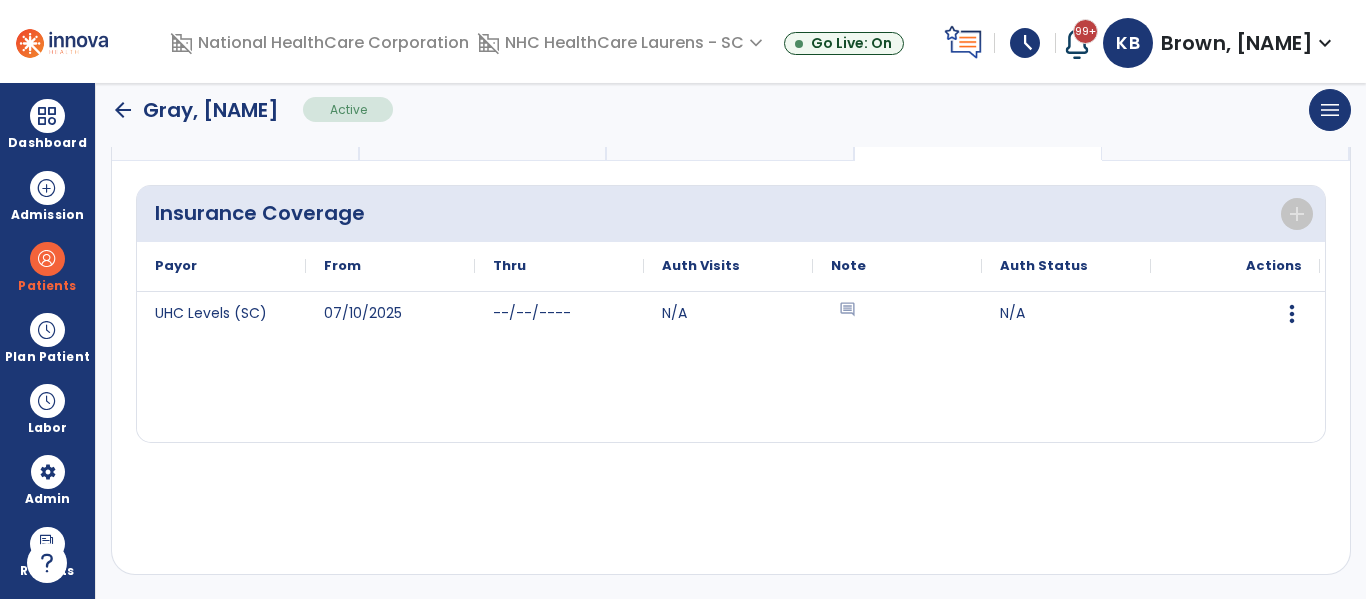 click on "arrow_back" 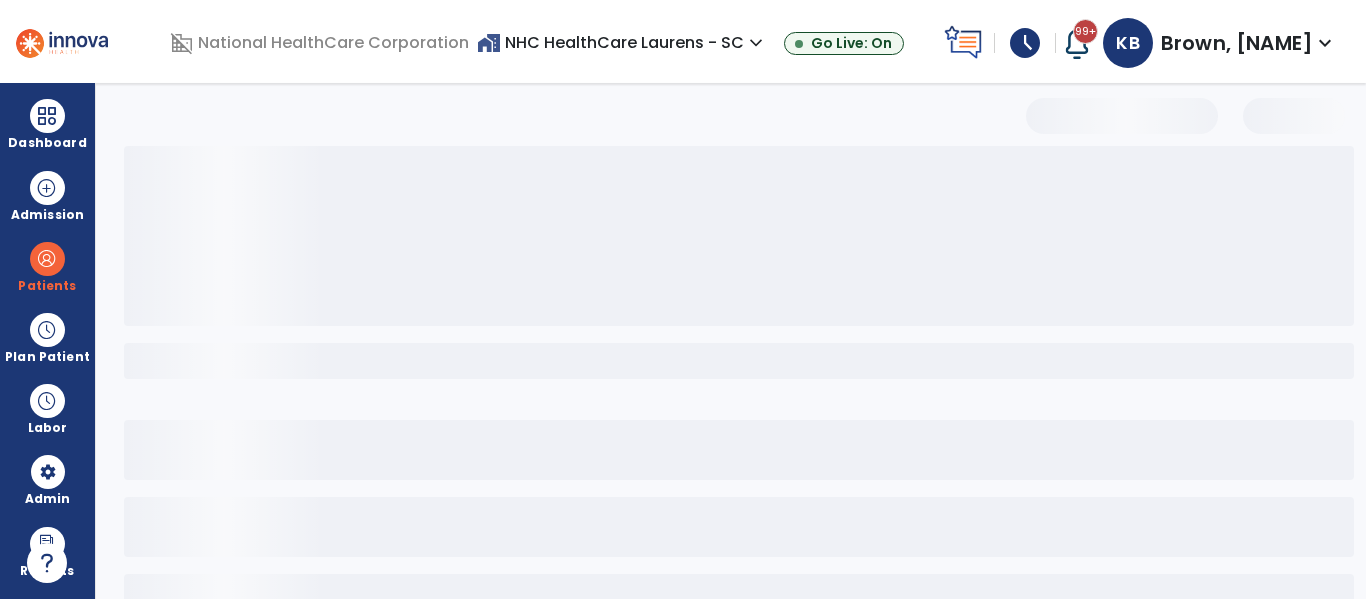 scroll, scrollTop: 144, scrollLeft: 0, axis: vertical 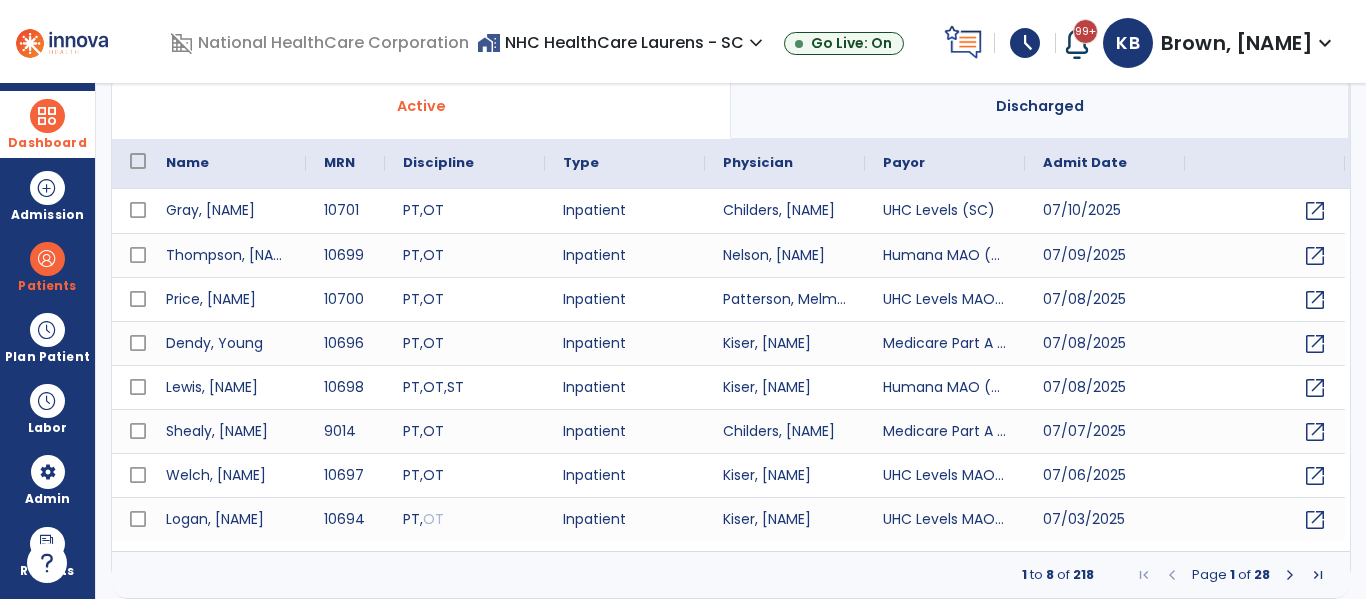 click at bounding box center (47, 116) 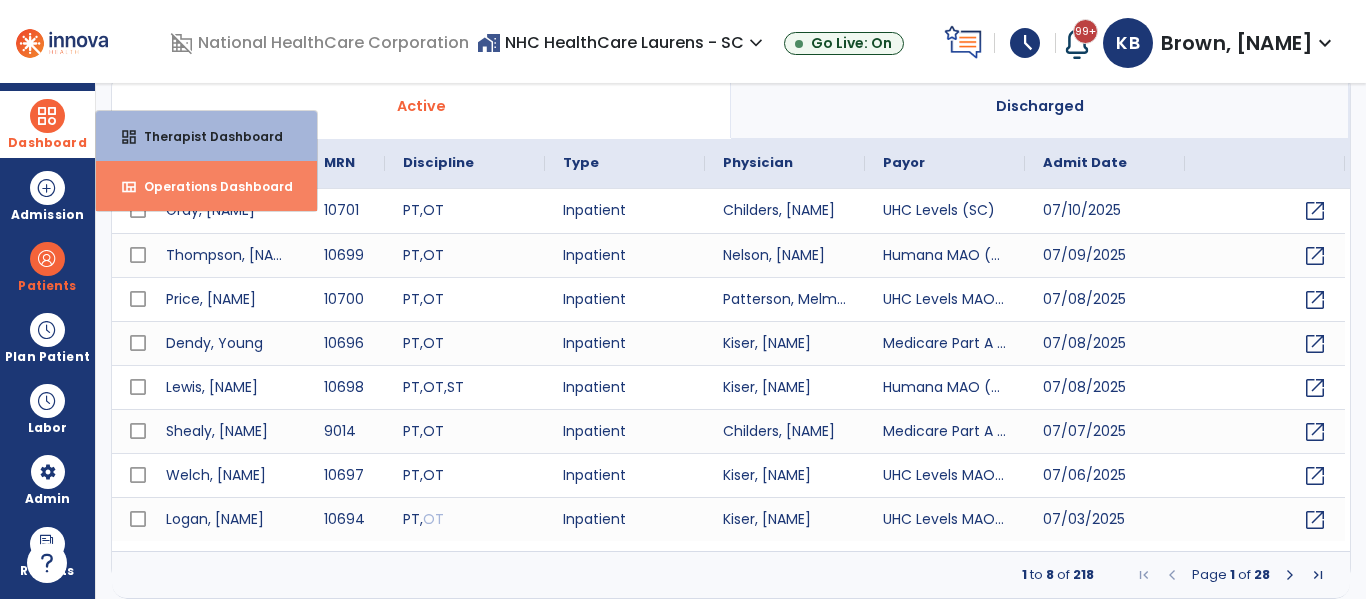click on "view_quilt  Operations Dashboard" at bounding box center (206, 186) 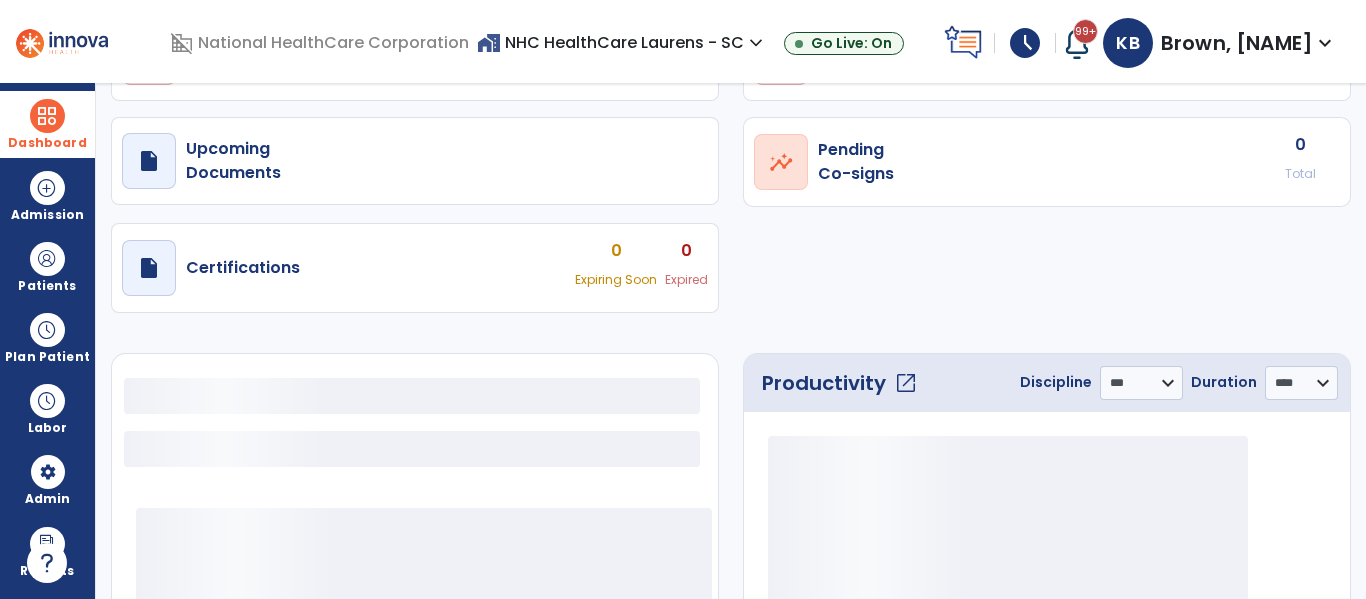 select on "***" 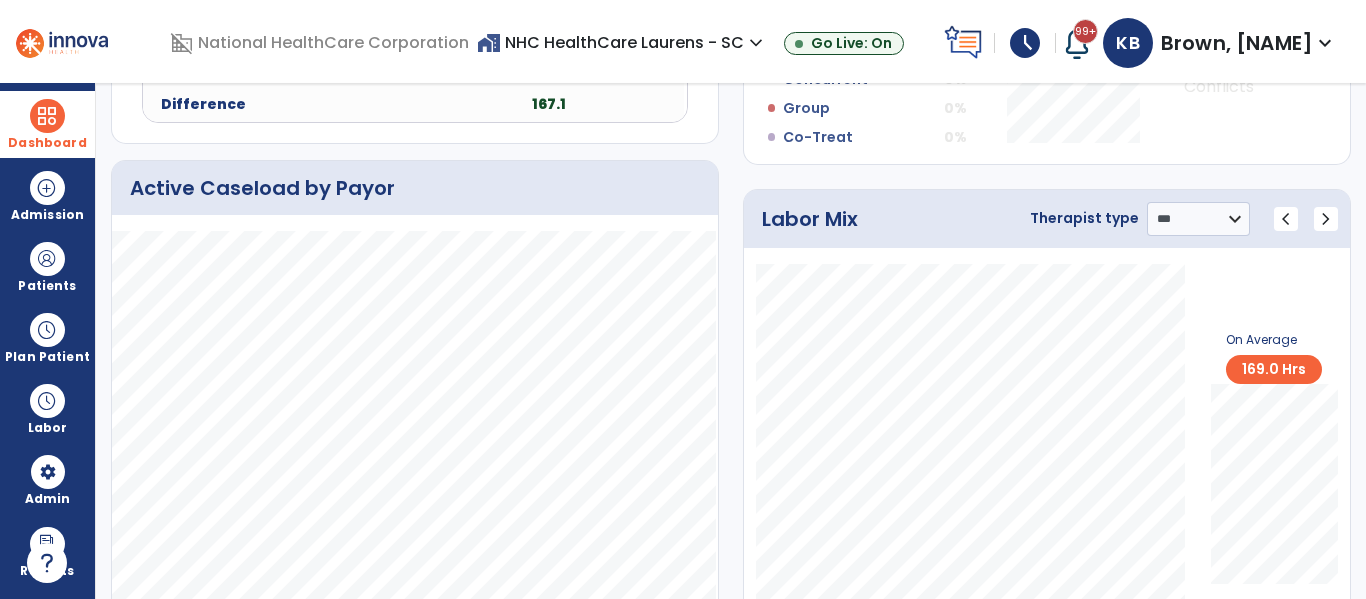scroll, scrollTop: 1154, scrollLeft: 0, axis: vertical 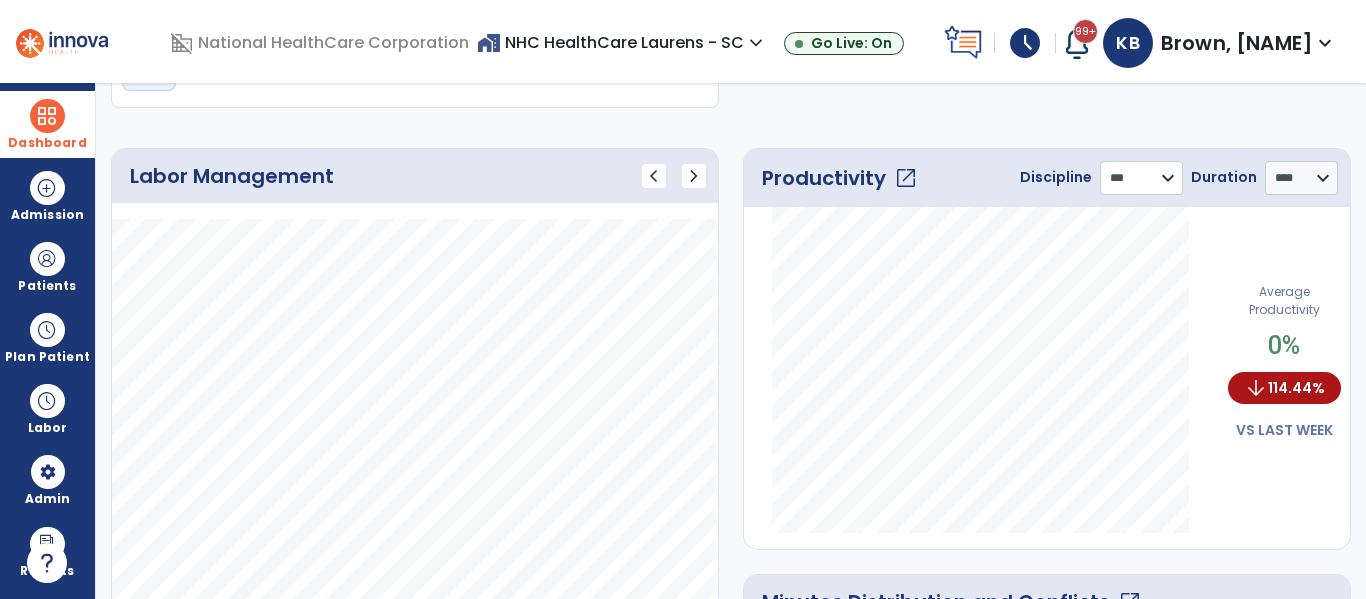 click on "**********" 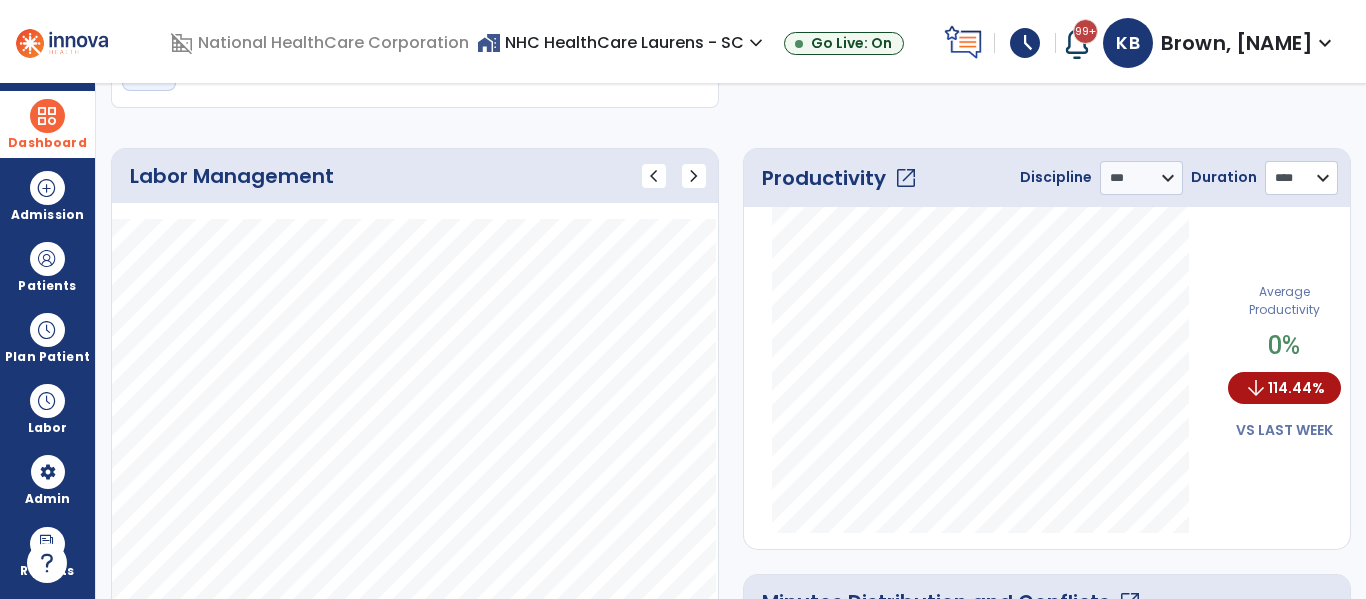 click on "******** *** **** *****" 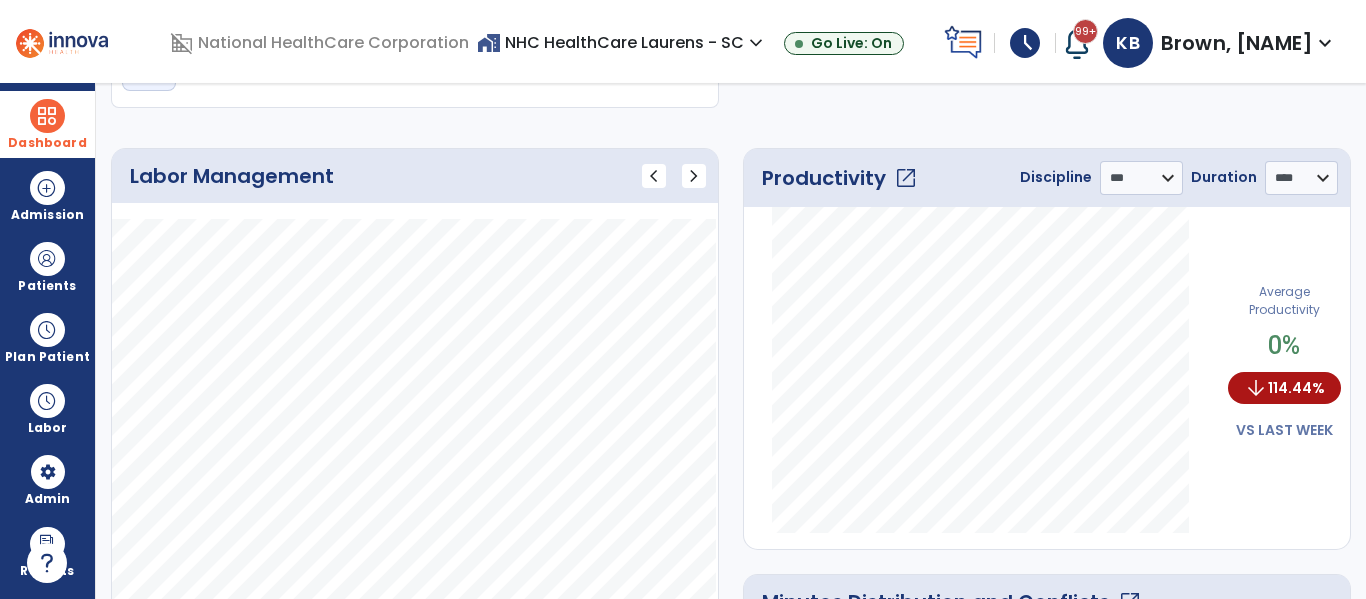 click on "open_in_new" 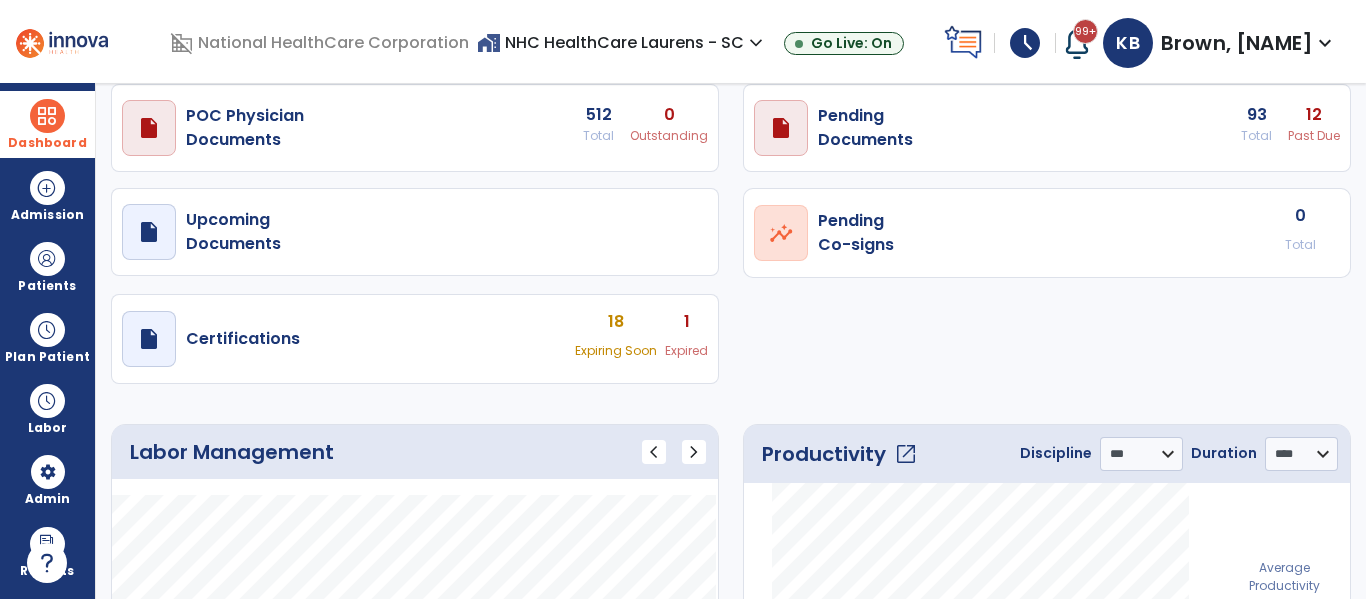 select on "****" 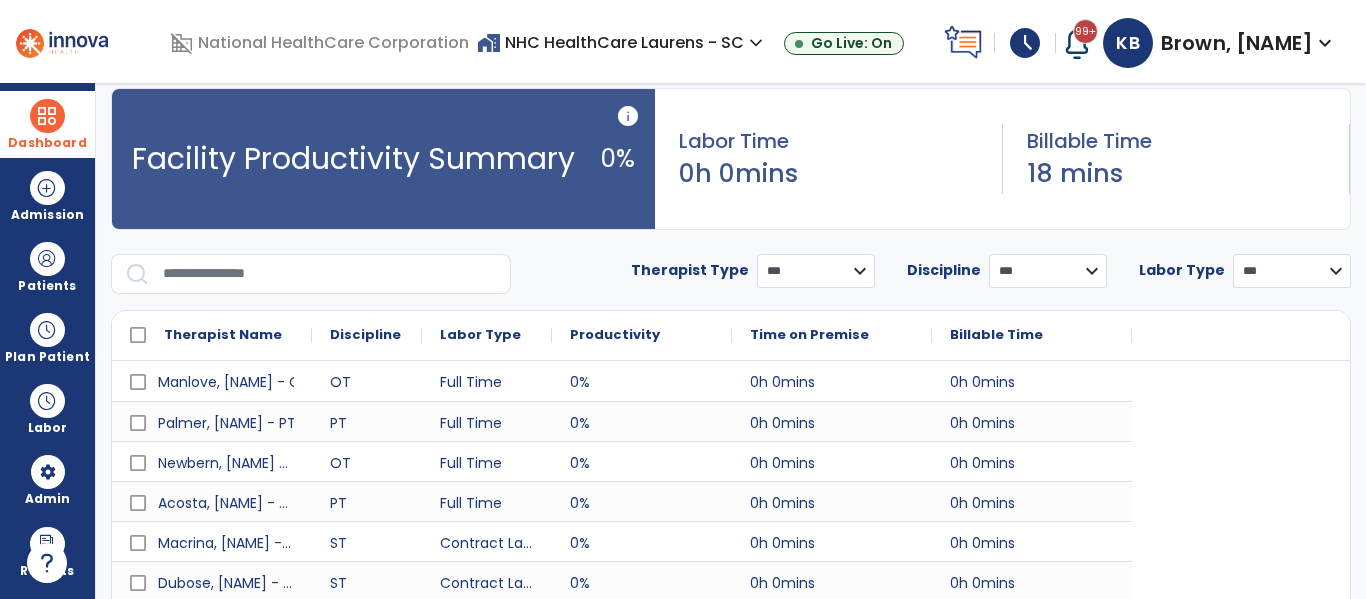 scroll, scrollTop: 0, scrollLeft: 0, axis: both 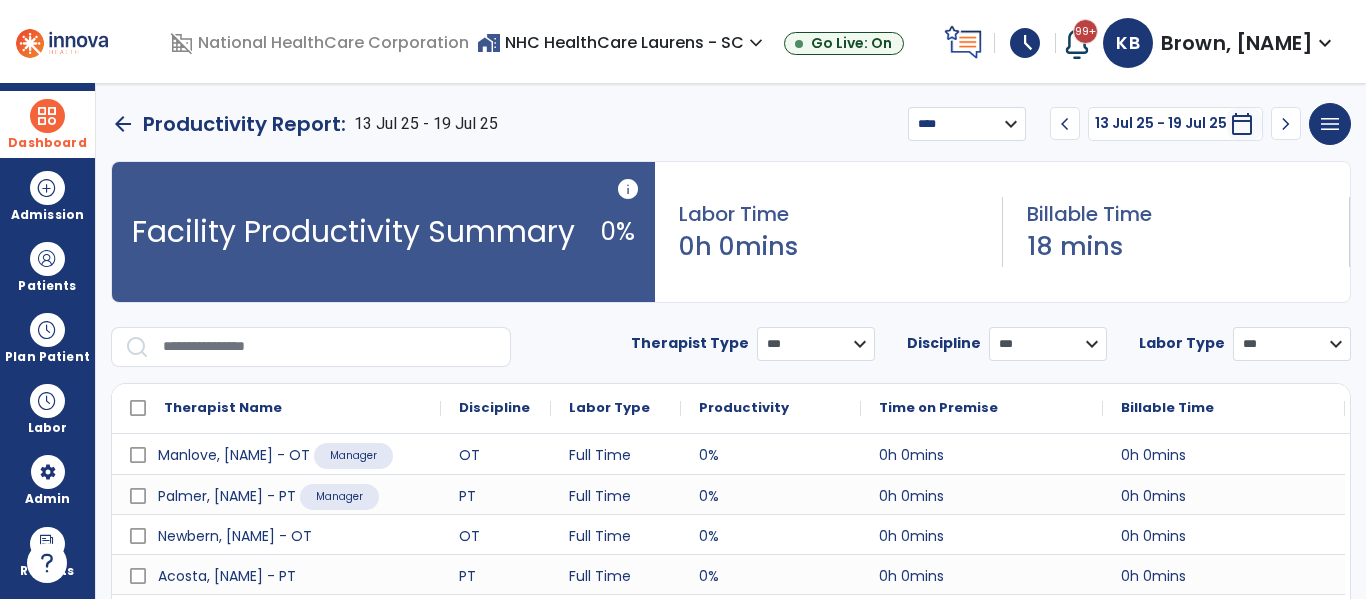 click on "chevron_left" at bounding box center (1065, 124) 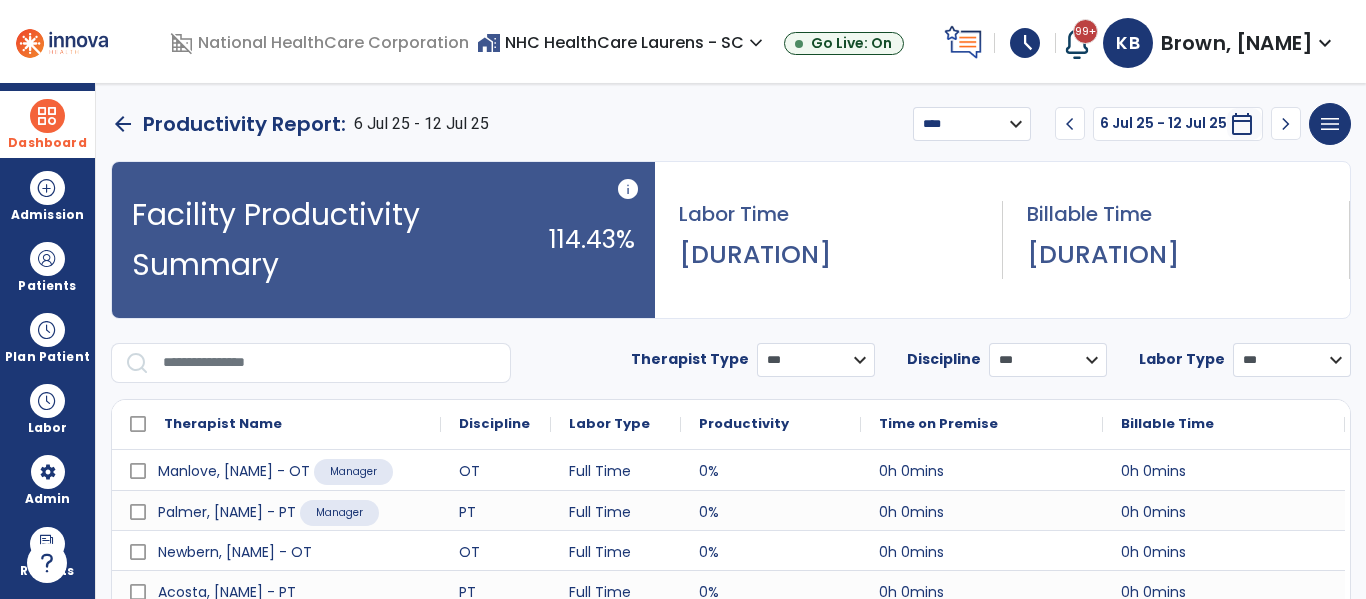 select on "***" 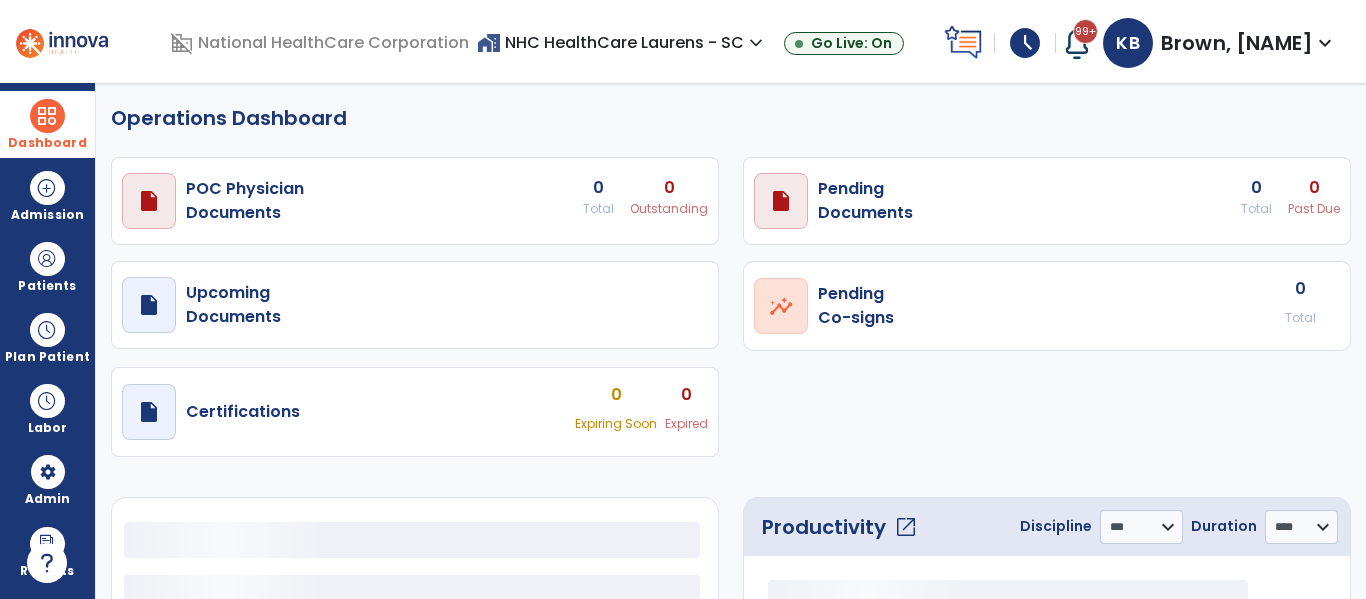 select on "***" 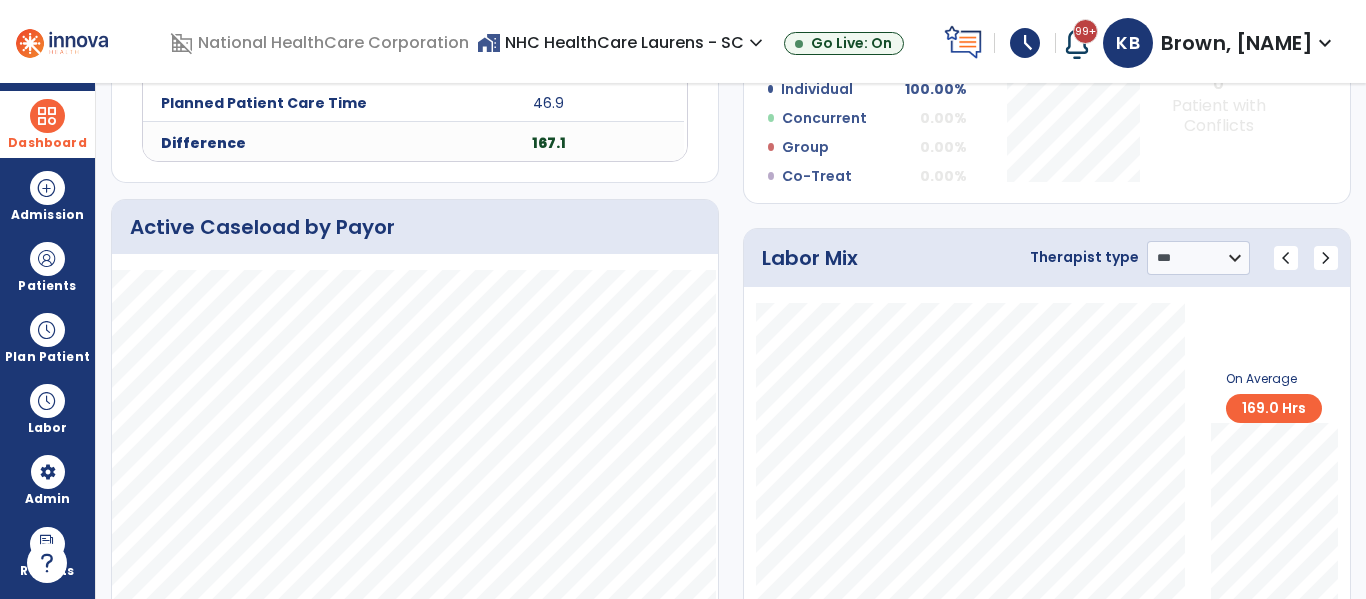scroll, scrollTop: 1018, scrollLeft: 0, axis: vertical 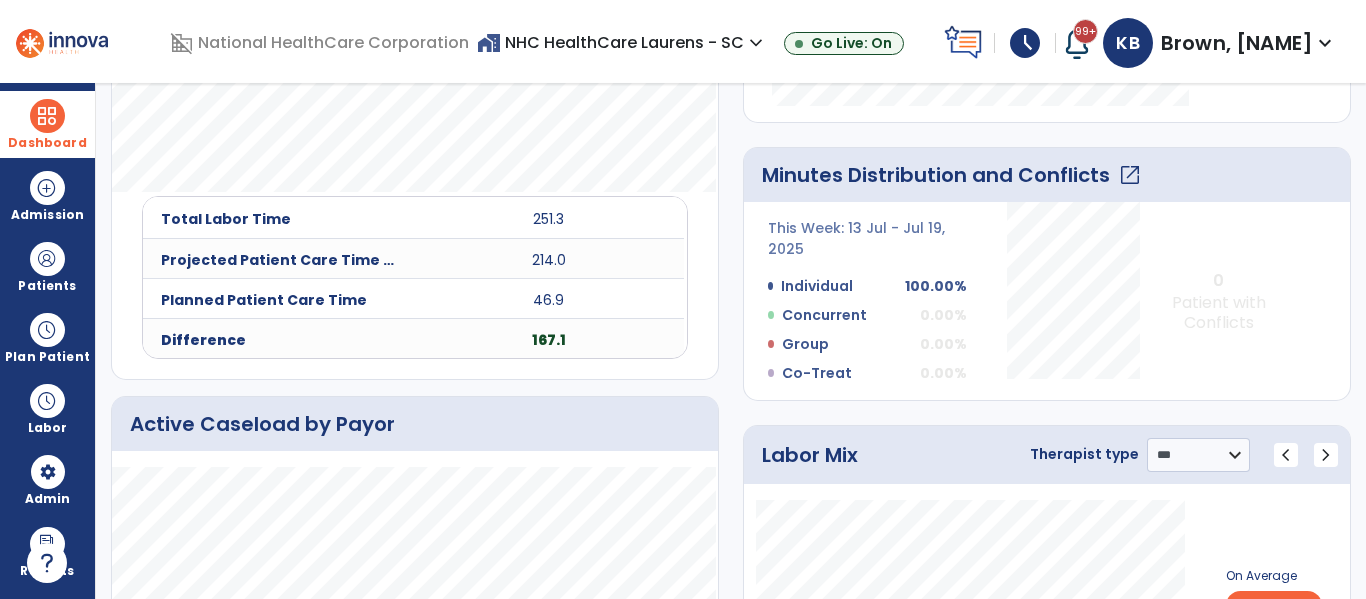 click on "open_in_new" 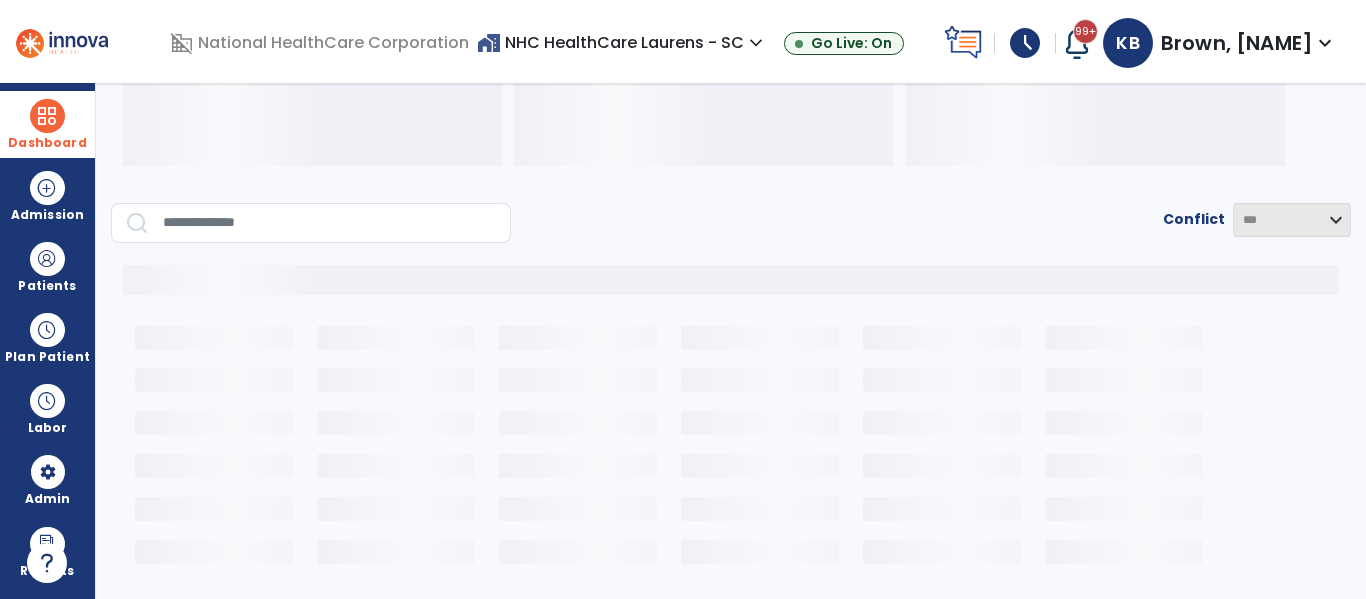 scroll, scrollTop: 191, scrollLeft: 0, axis: vertical 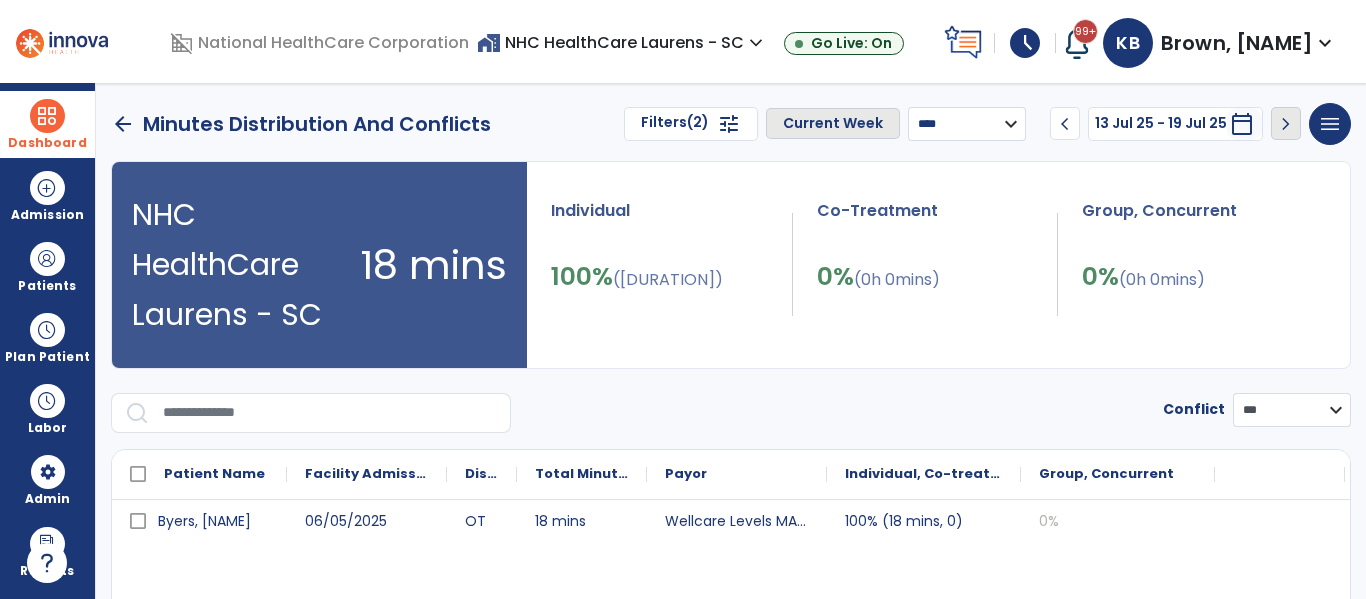 click on "chevron_left" at bounding box center (1065, 124) 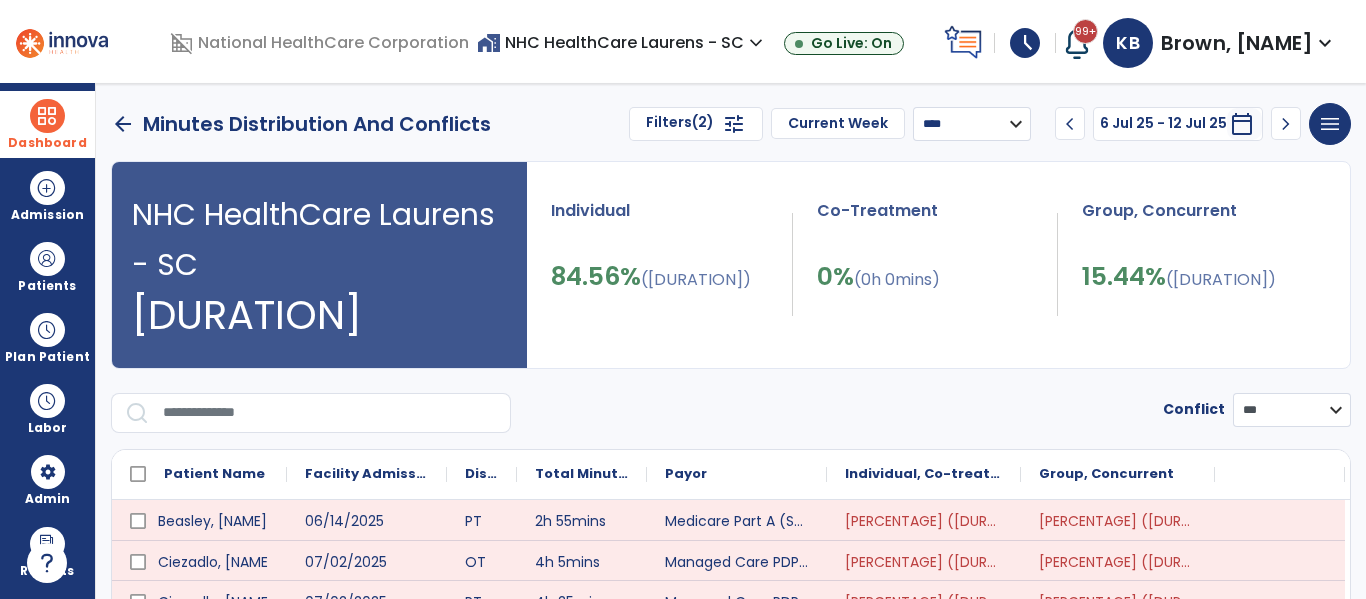 click on "**********" at bounding box center (972, 124) 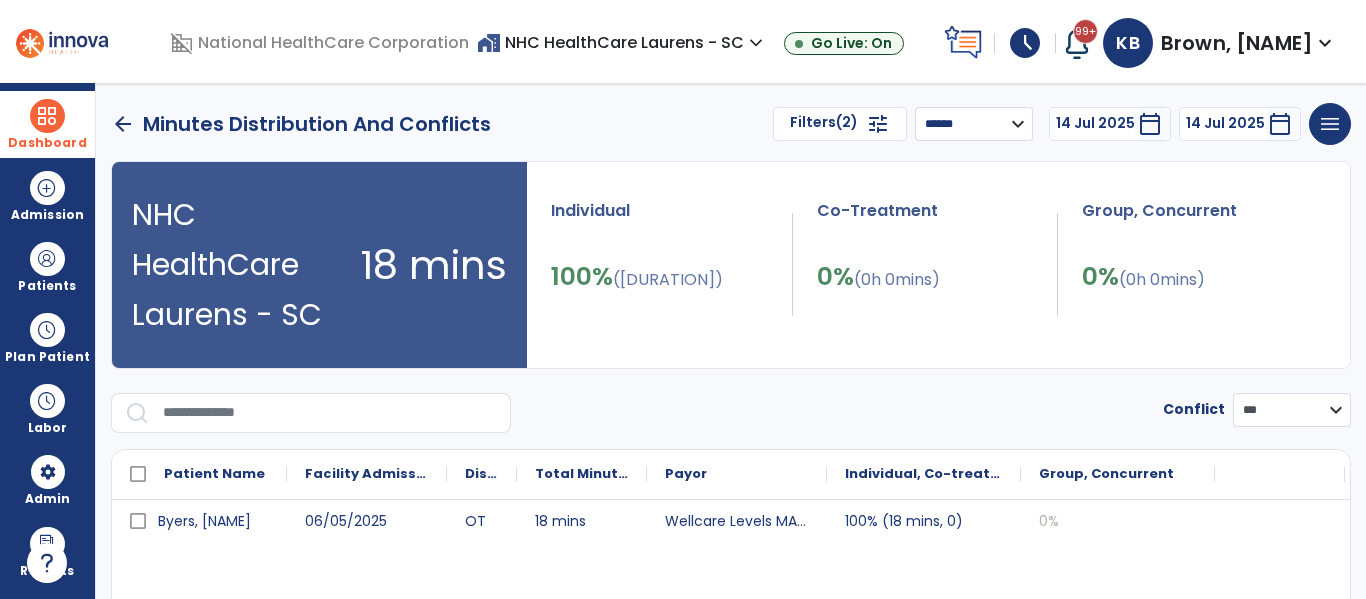 click on "calendar_today" at bounding box center [1150, 124] 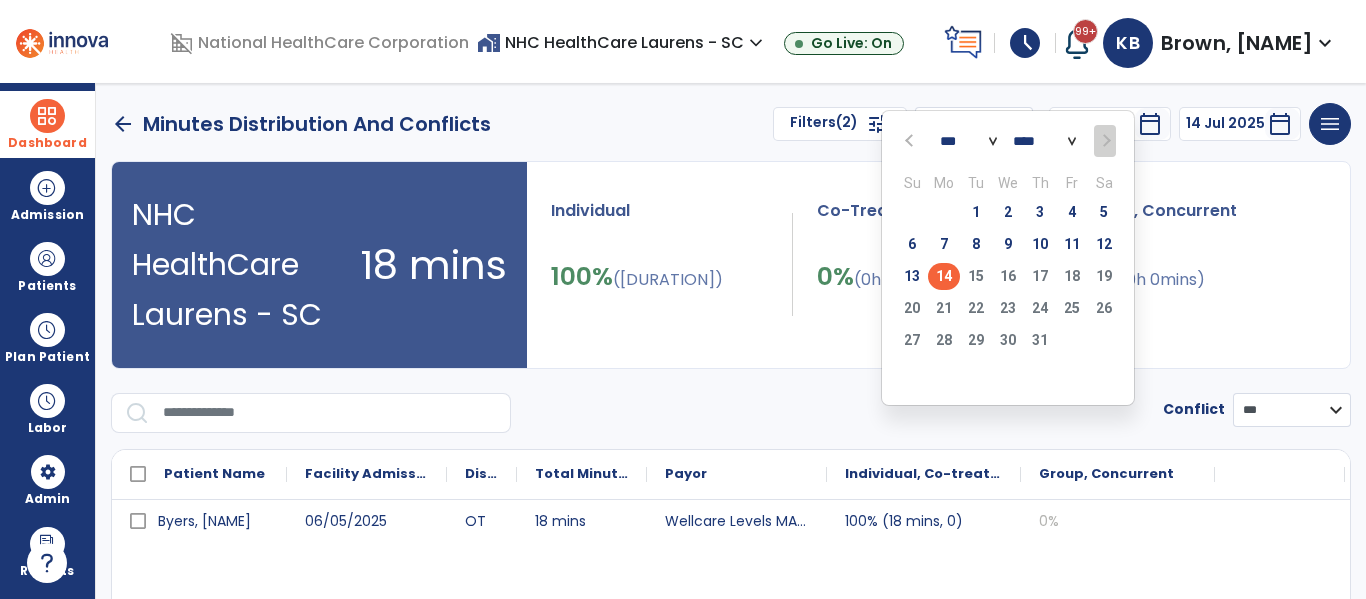 click on "*** *** *** *** *** *** ***" at bounding box center (968, 141) 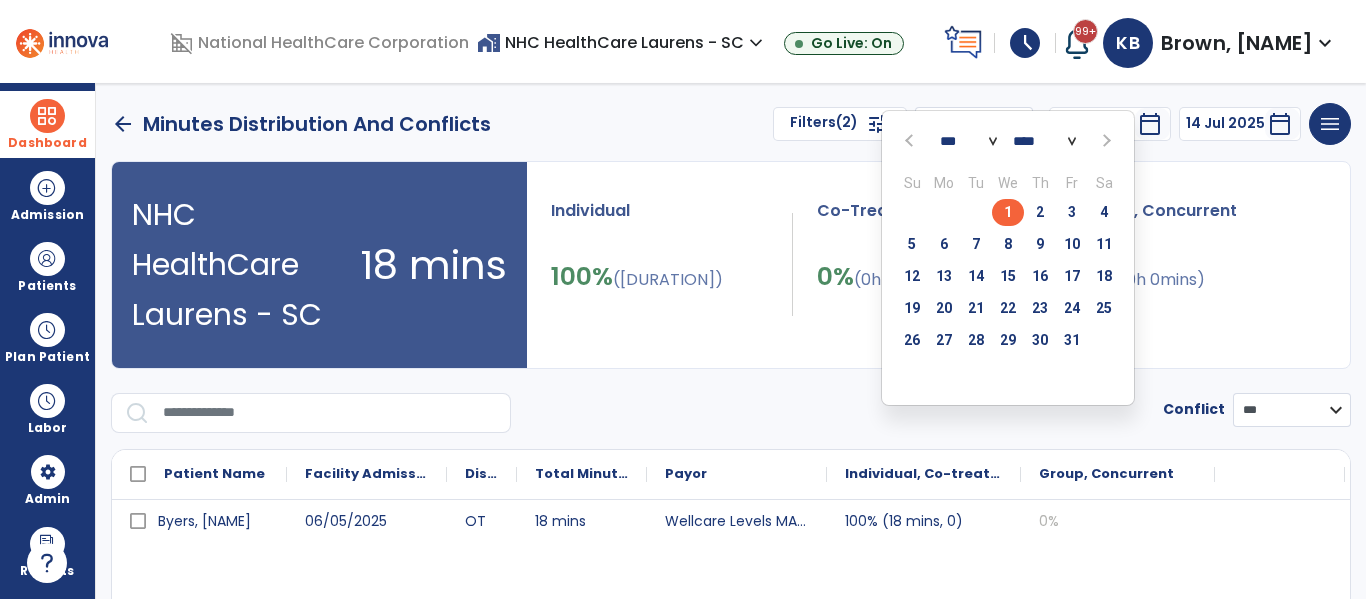 click on "1" at bounding box center [1008, 212] 